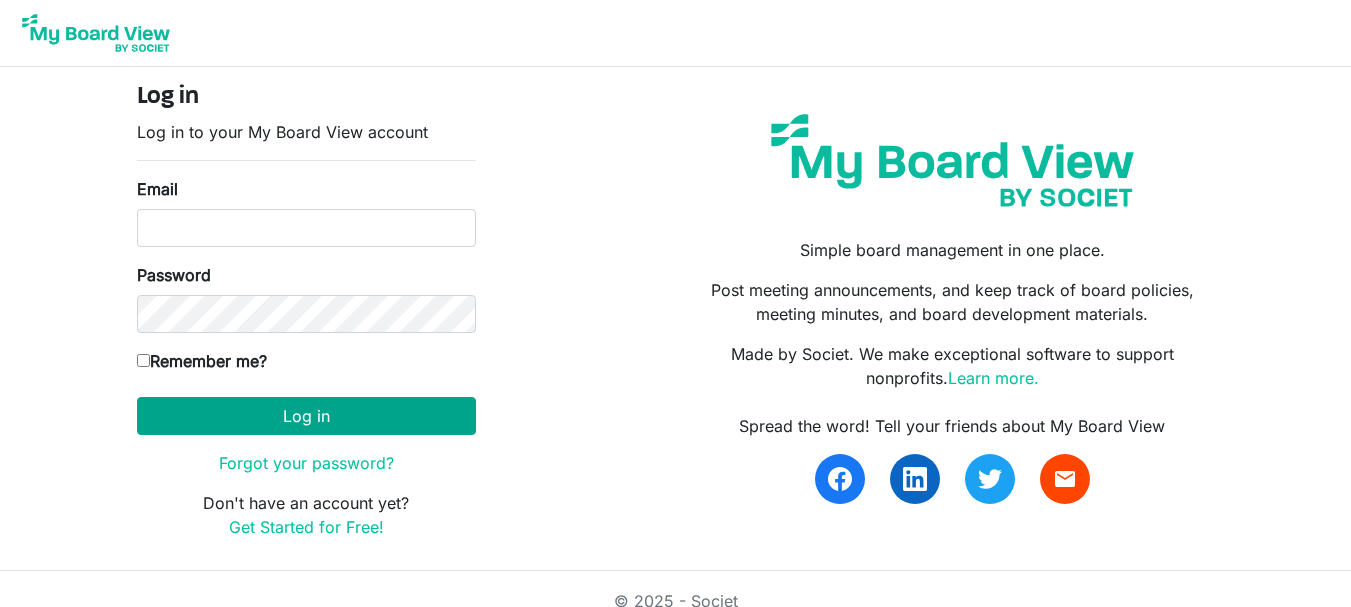 scroll, scrollTop: 0, scrollLeft: 0, axis: both 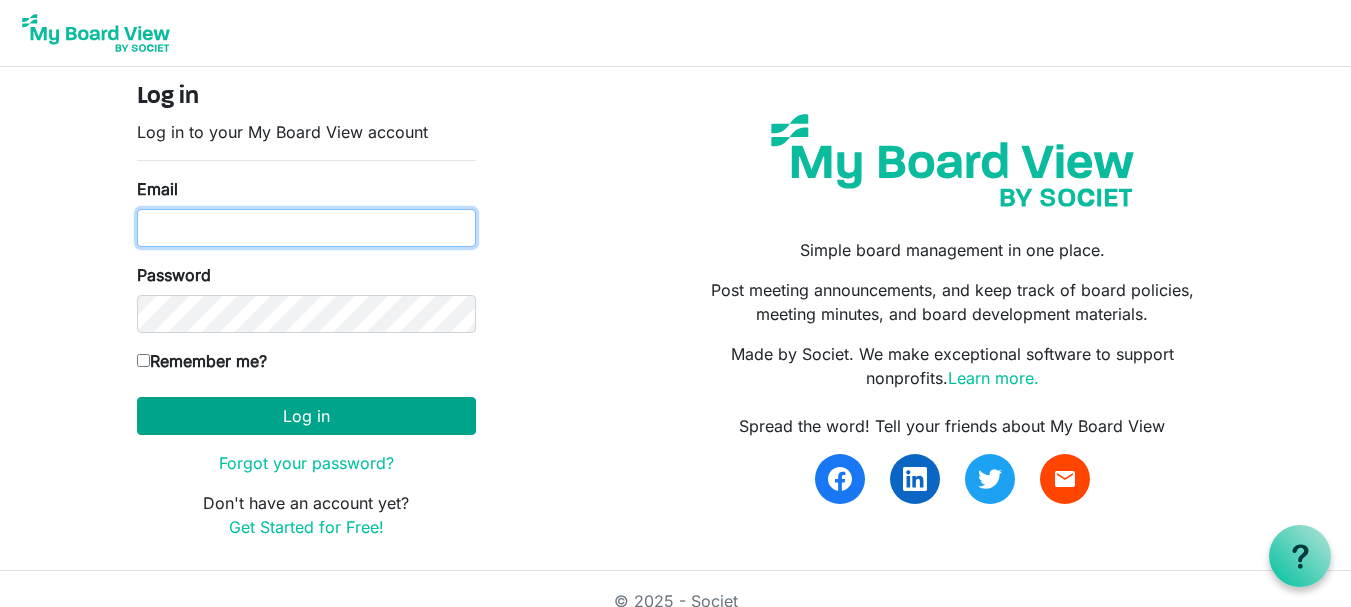 type on "theresabhavanvembuva@gmail.com" 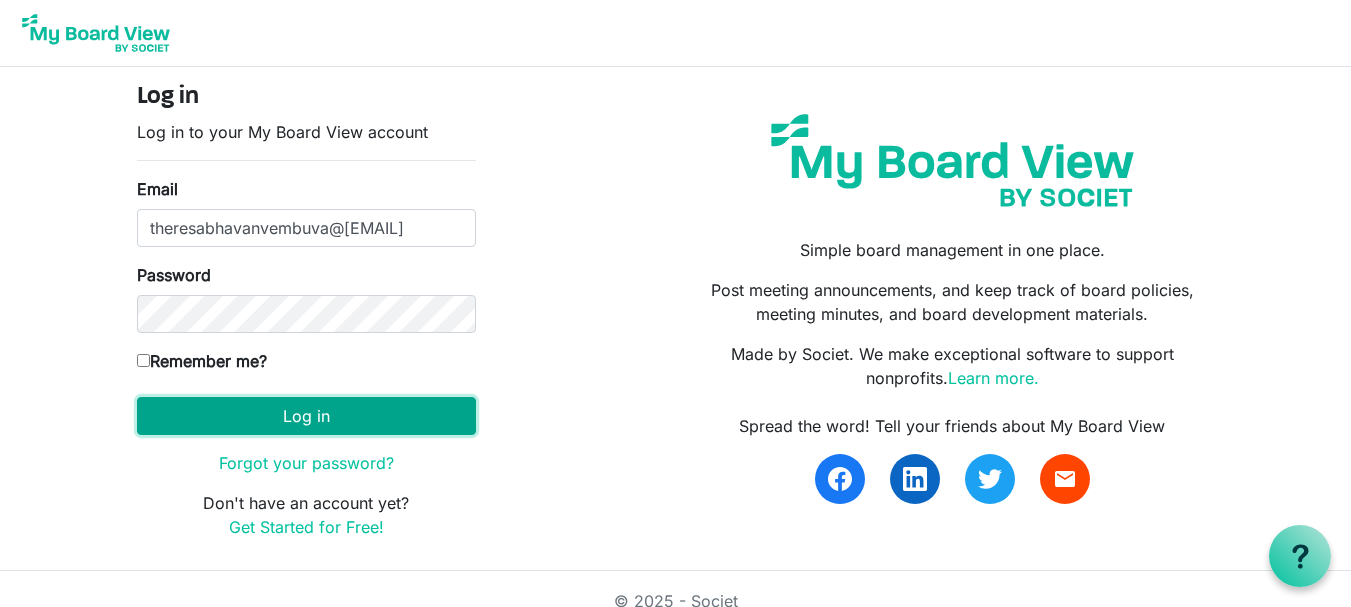 click on "Log in" at bounding box center (306, 416) 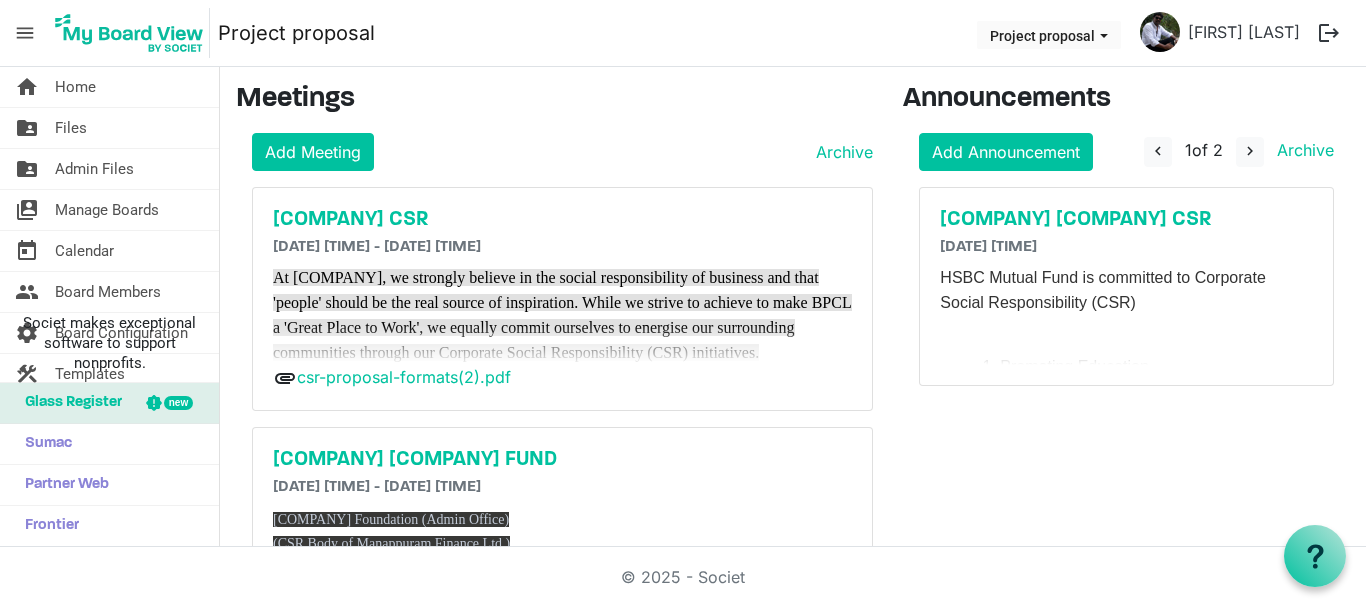 scroll, scrollTop: 0, scrollLeft: 0, axis: both 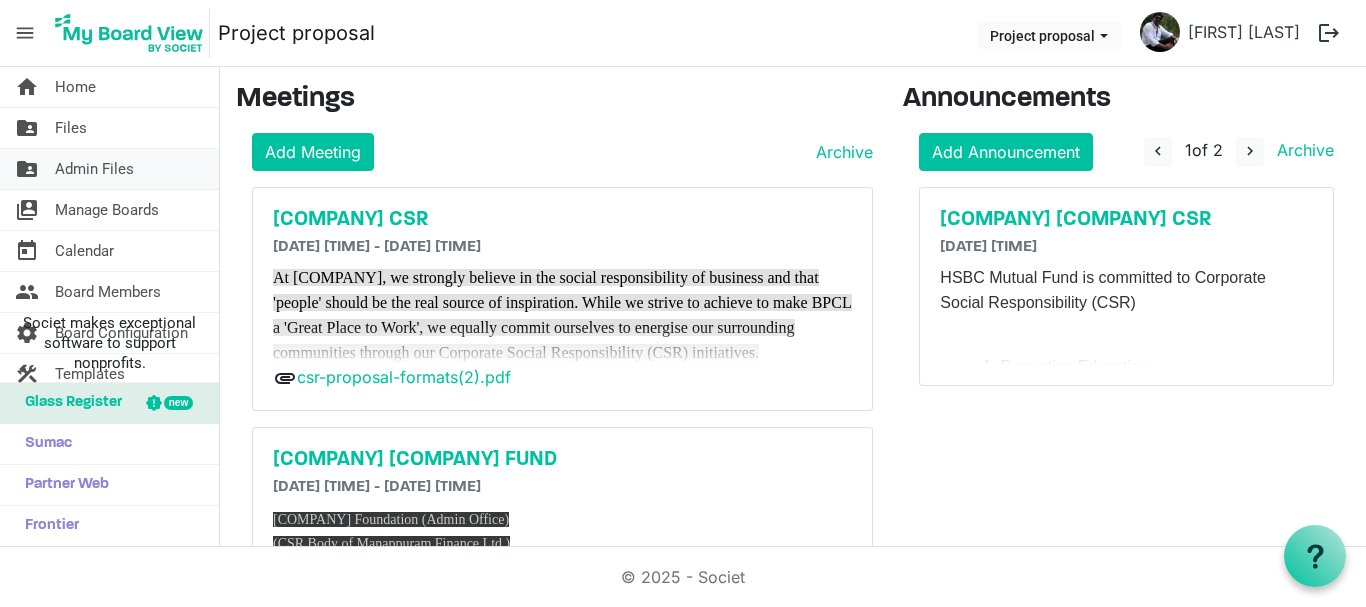 click on "Admin Files" at bounding box center (94, 169) 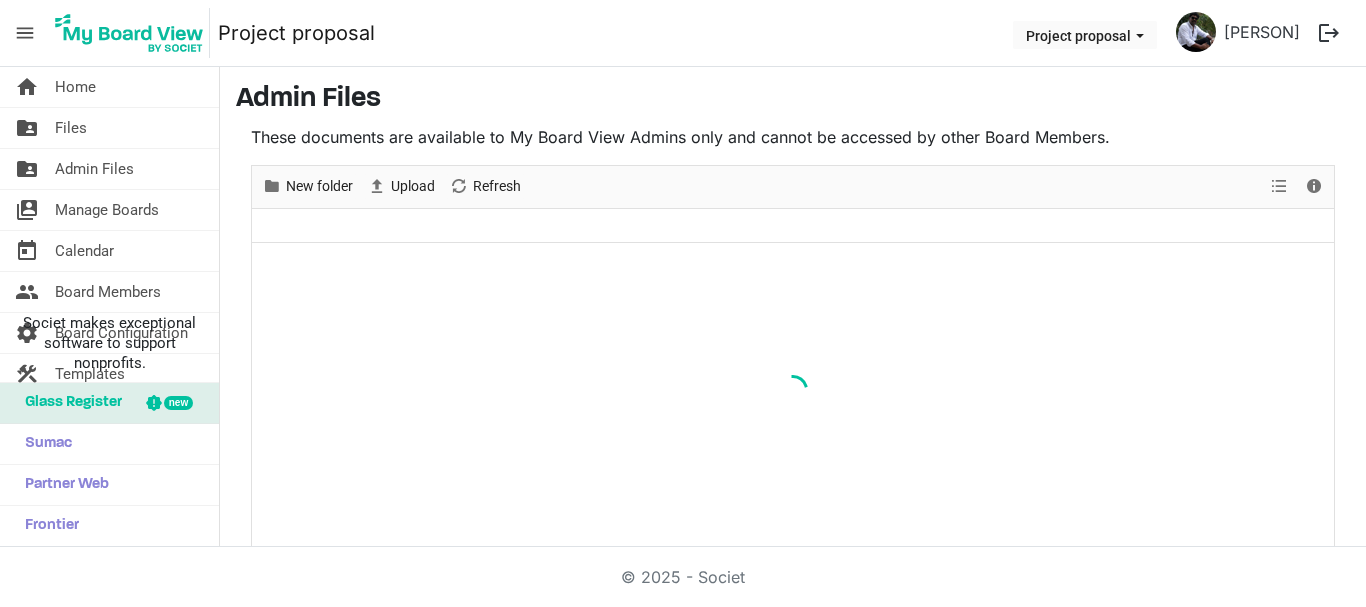 scroll, scrollTop: 0, scrollLeft: 0, axis: both 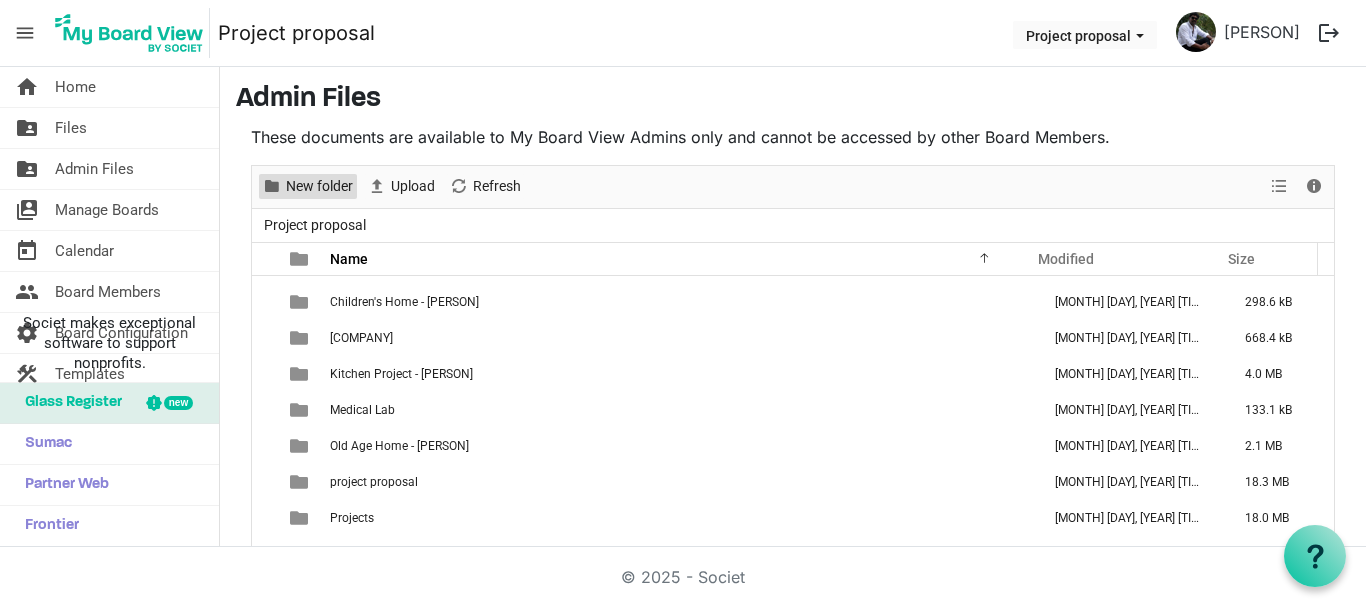 click on "New folder" at bounding box center (319, 186) 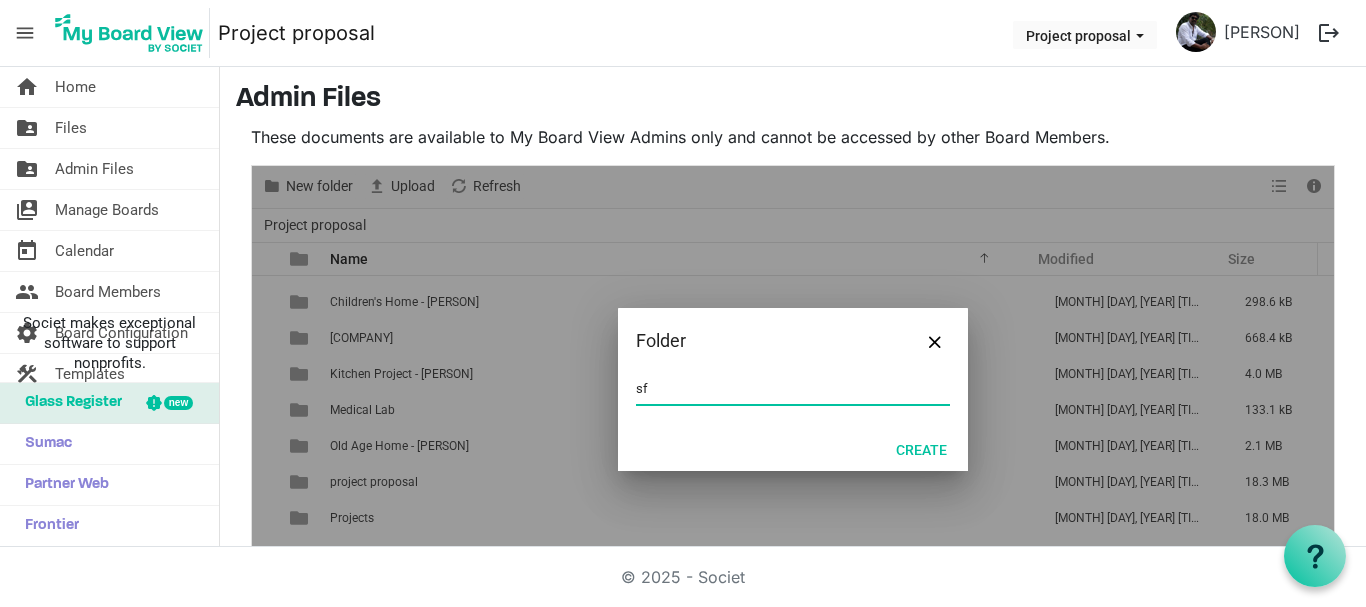 type on "s" 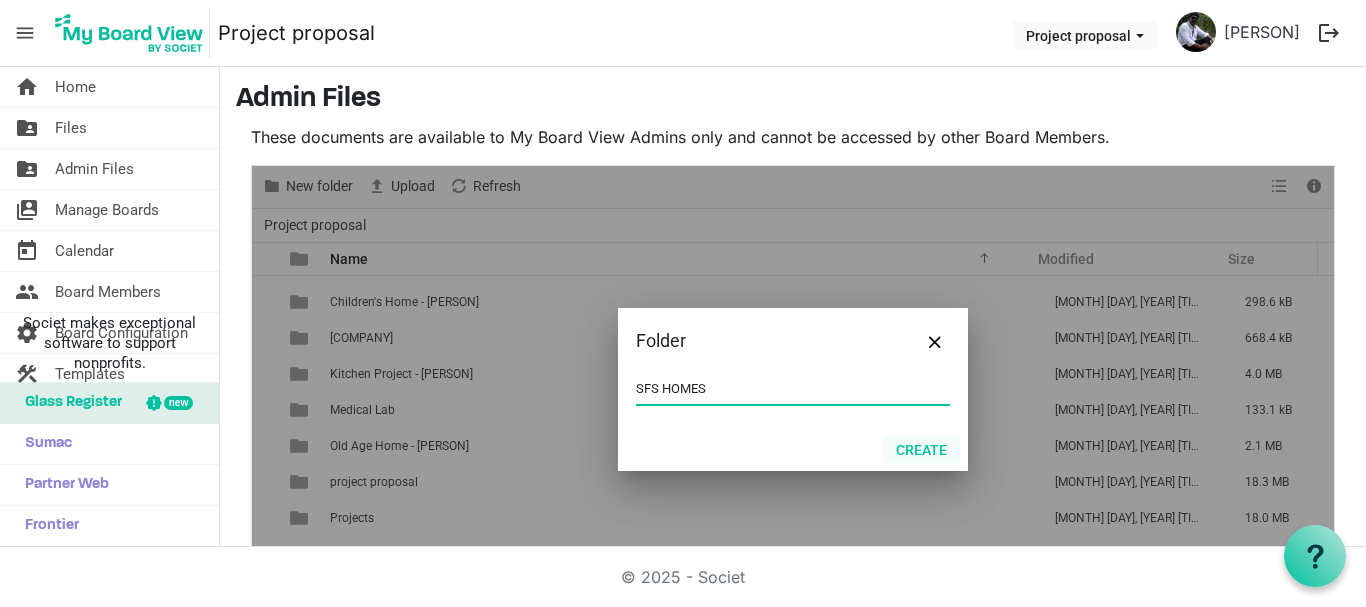 type on "SFS HOMES" 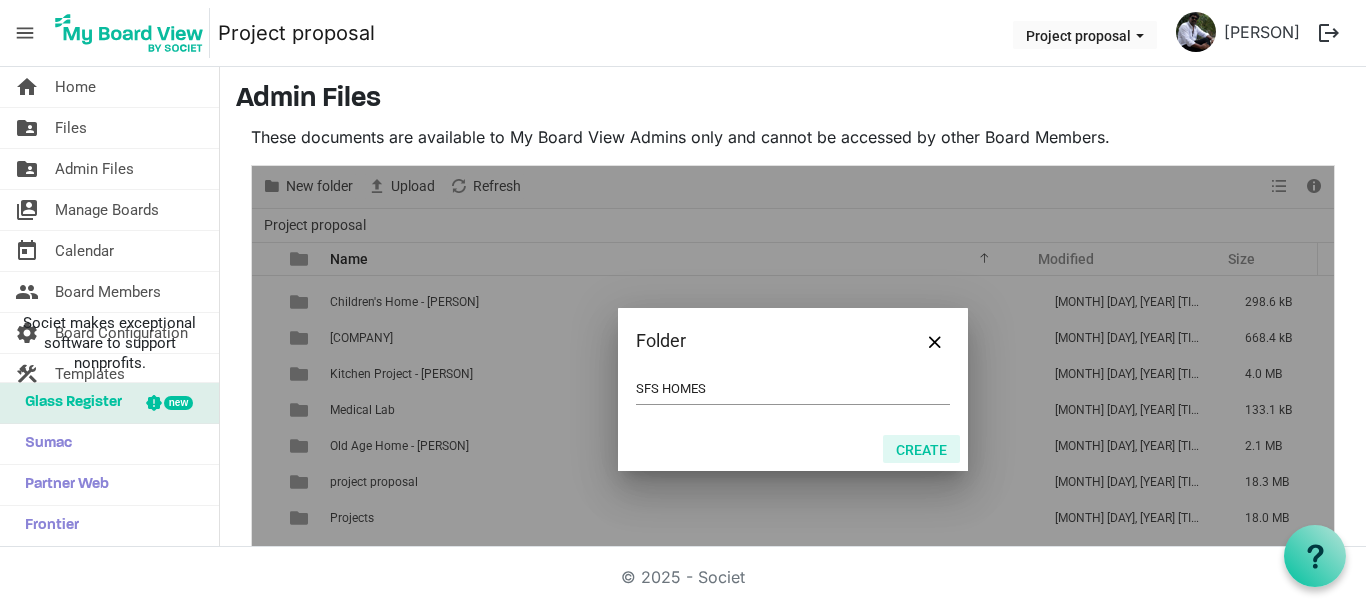 click on "Create" at bounding box center [921, 449] 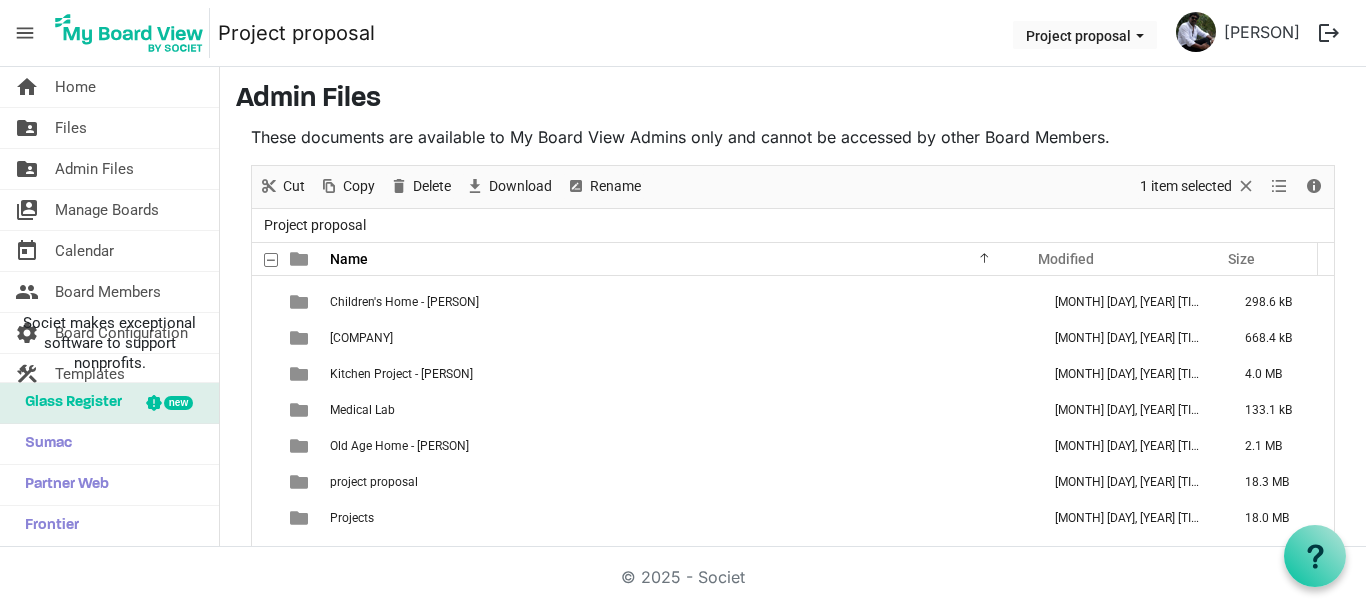 scroll, scrollTop: 202, scrollLeft: 0, axis: vertical 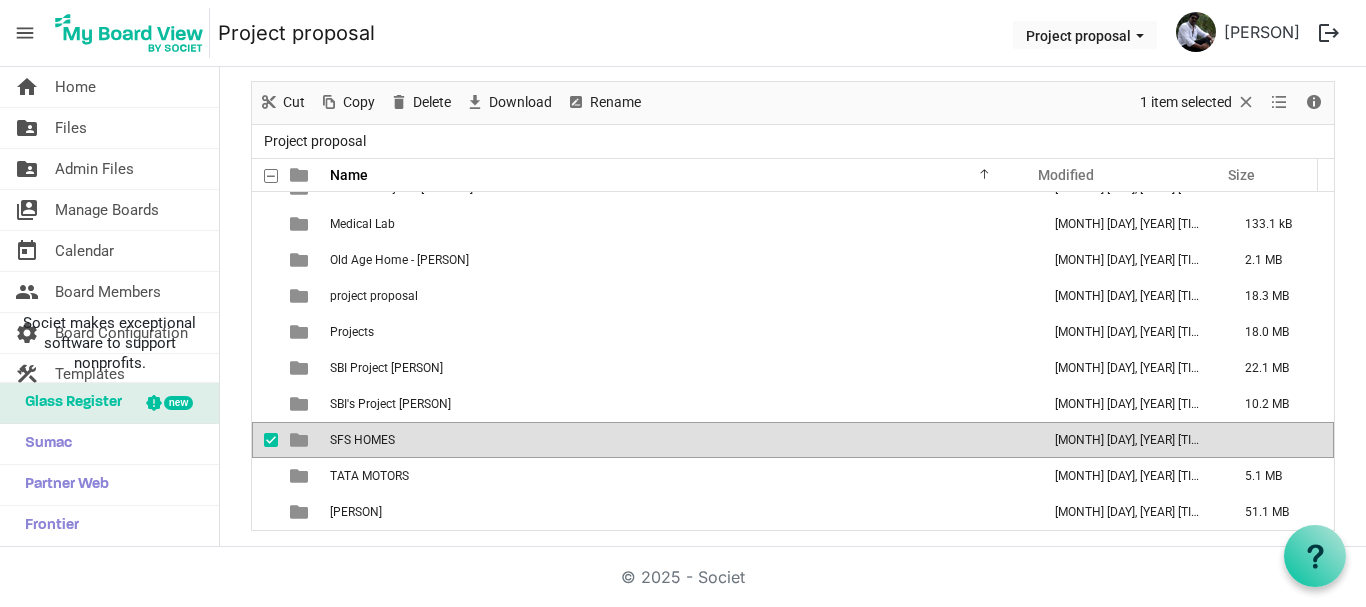 click on "SFS HOMES" at bounding box center (679, 440) 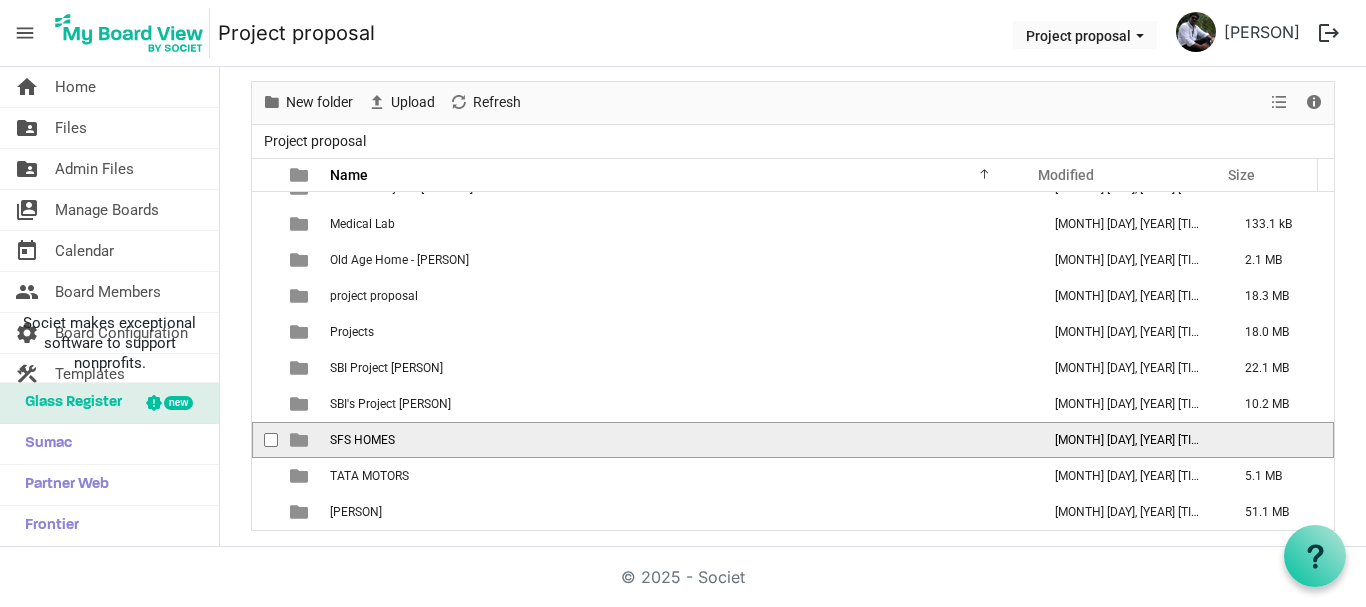 click on "SFS HOMES" at bounding box center [679, 440] 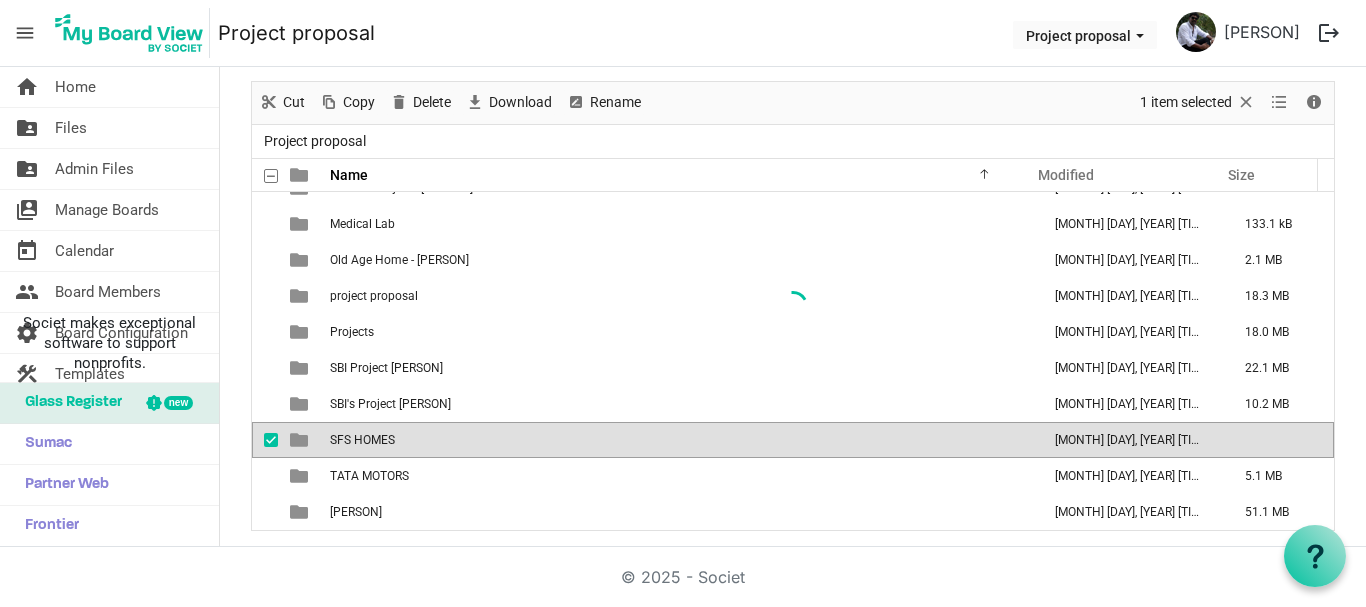 scroll, scrollTop: 0, scrollLeft: 0, axis: both 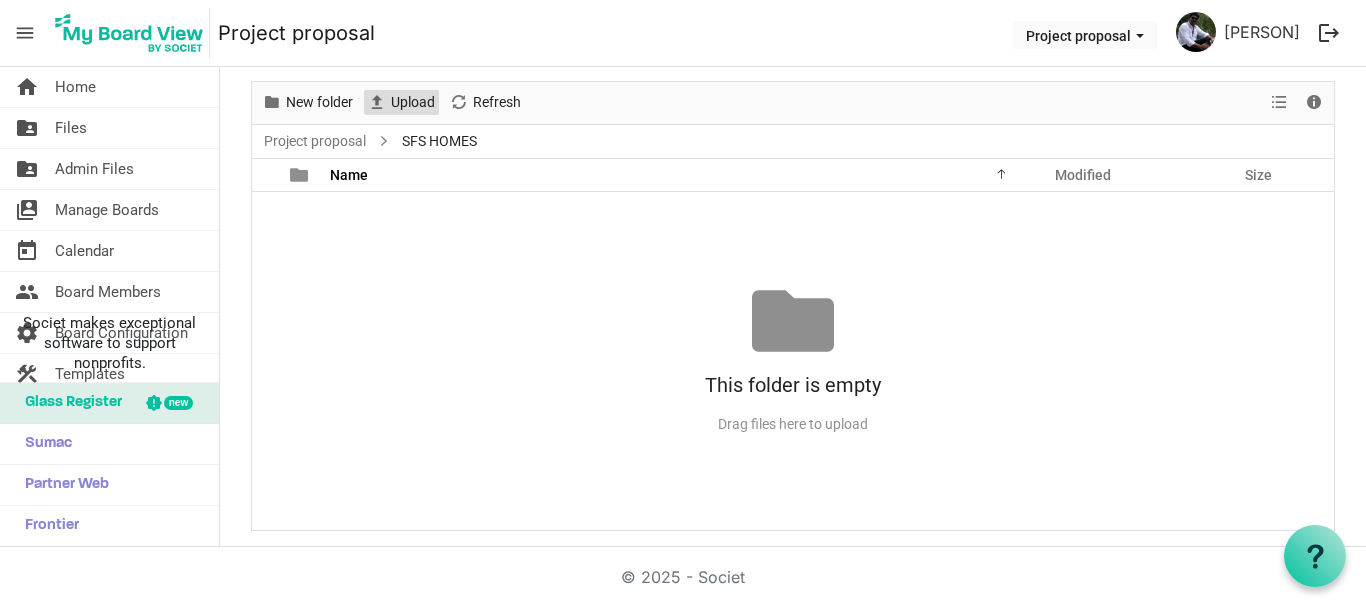 click on "Upload" at bounding box center (413, 102) 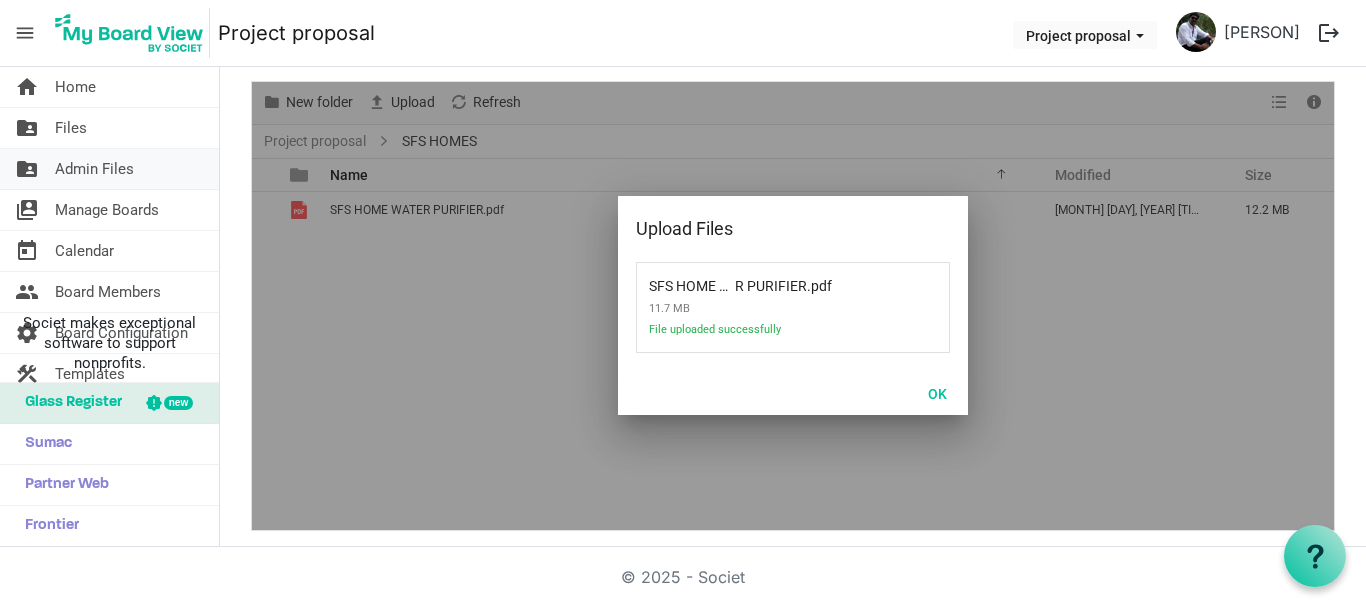 click on "Admin Files" at bounding box center (94, 169) 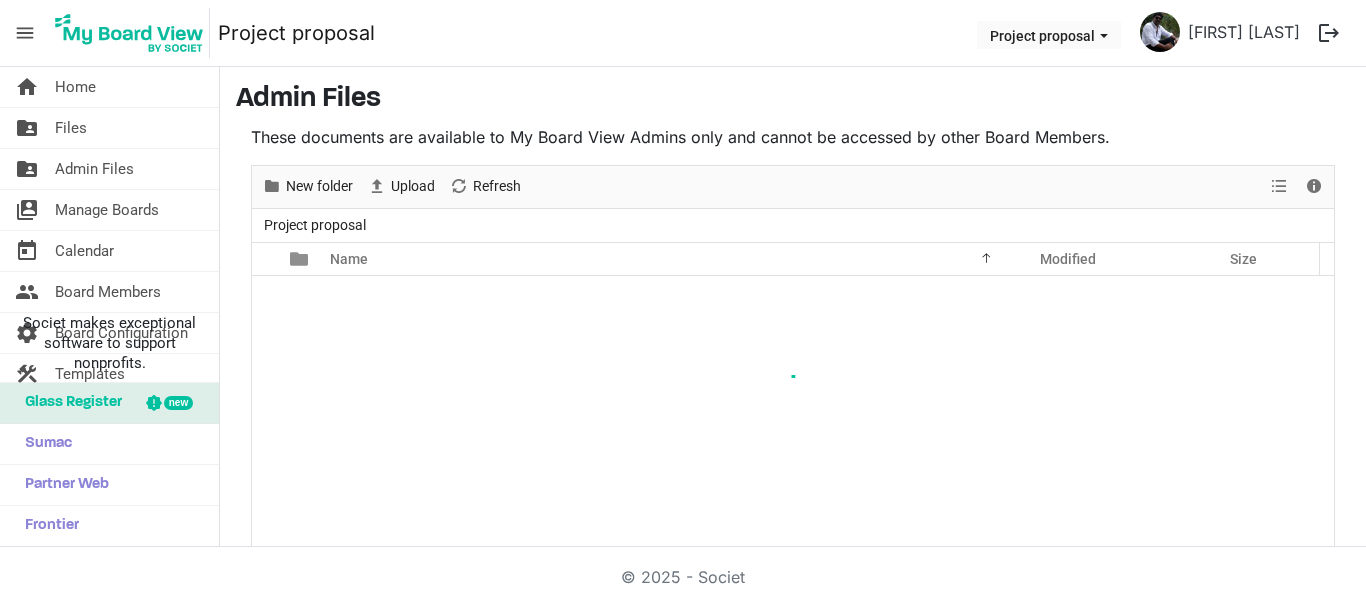 scroll, scrollTop: 0, scrollLeft: 0, axis: both 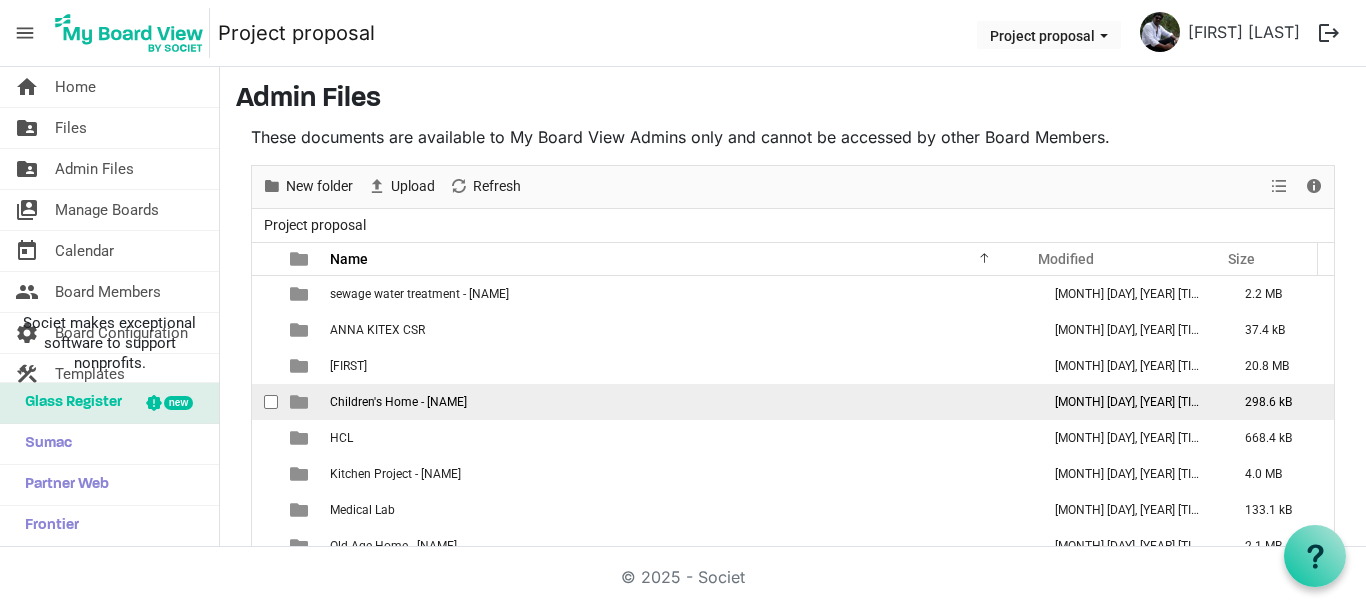 click on "Children's Home - [PERSON]" at bounding box center [398, 402] 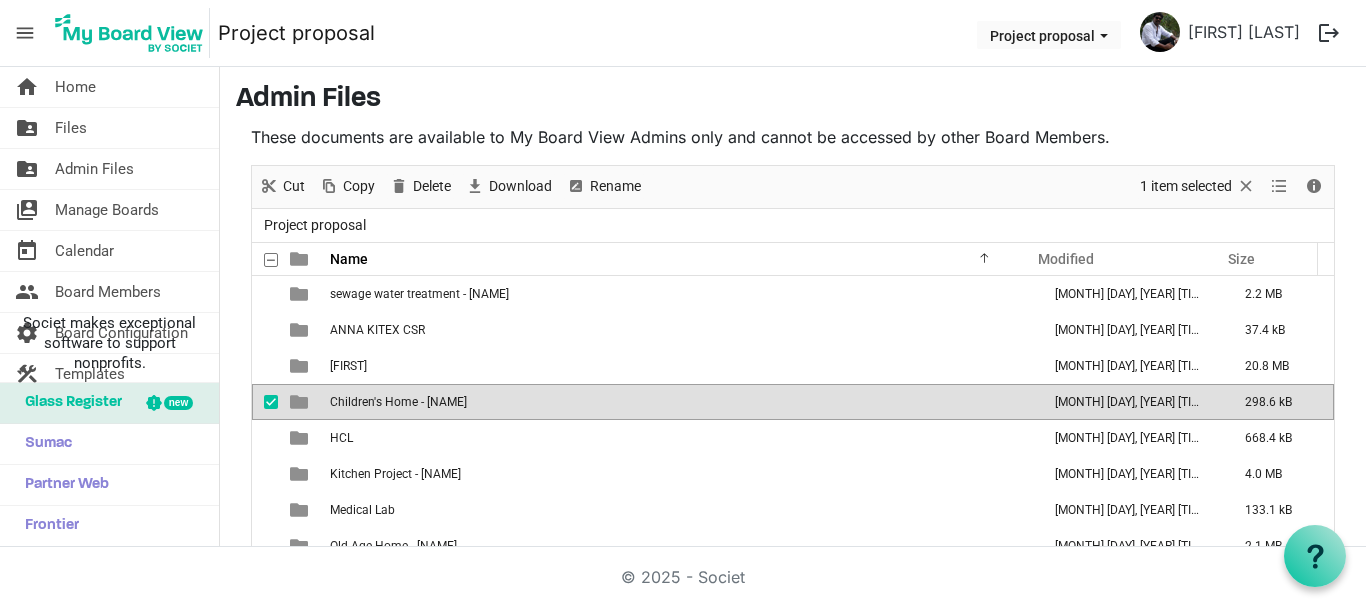 click on "Children's Home - [PERSON]" at bounding box center [398, 402] 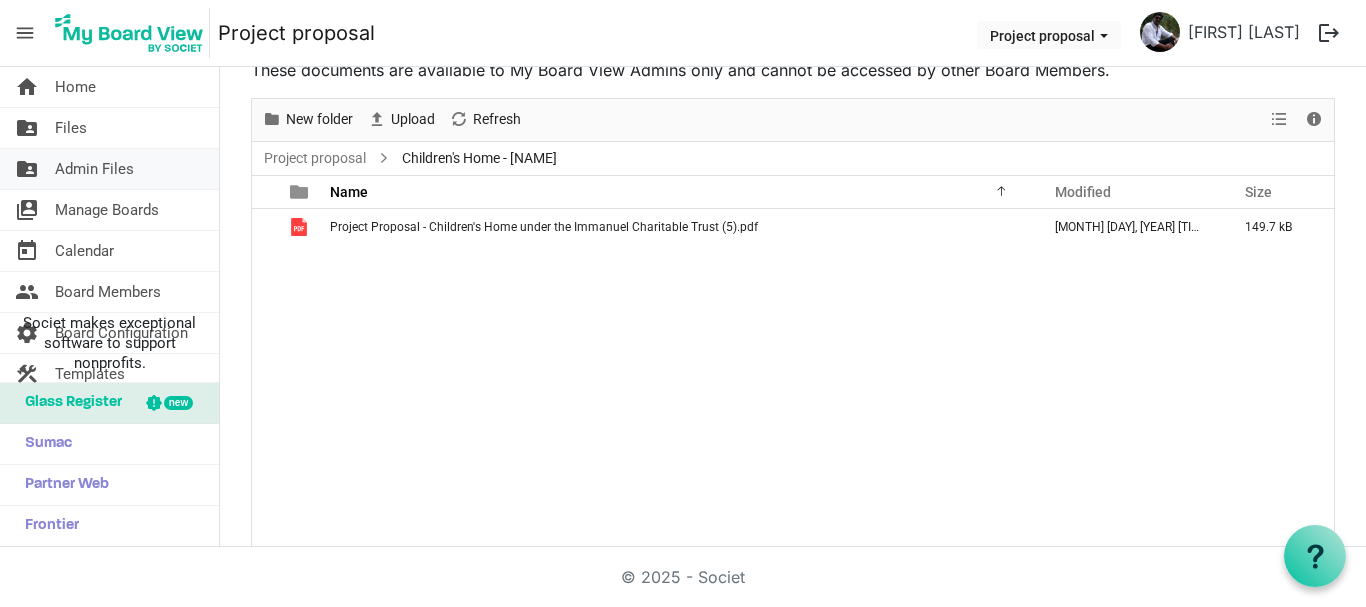 click on "Admin Files" at bounding box center [94, 169] 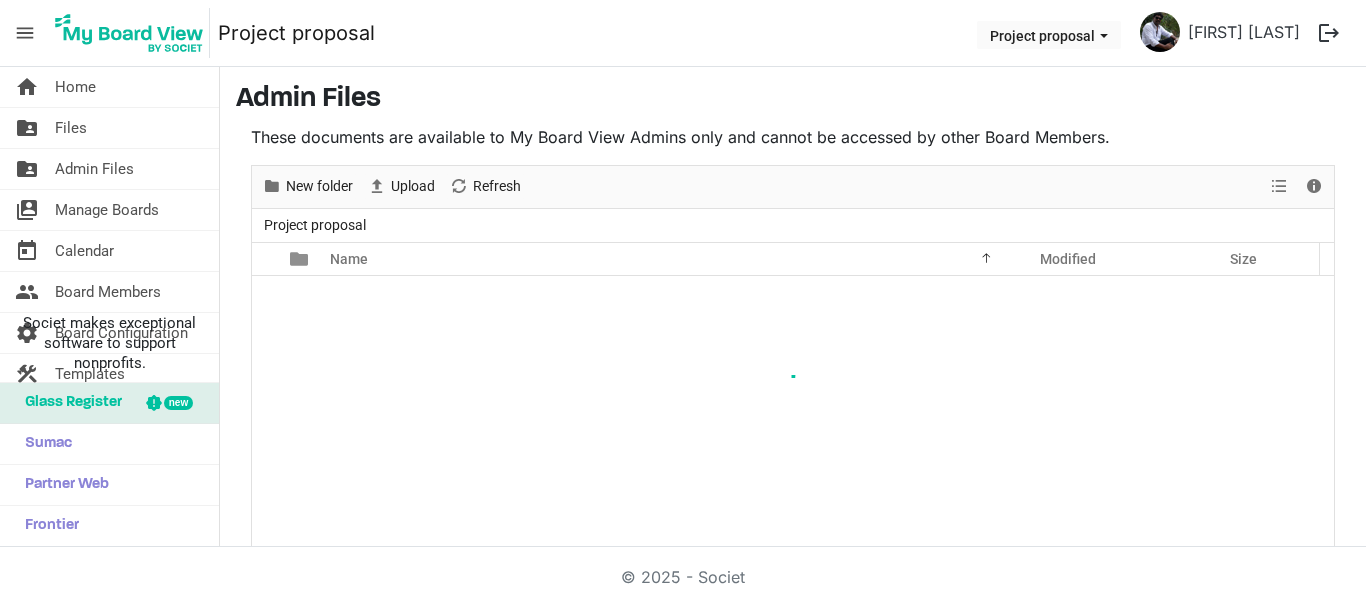 scroll, scrollTop: 0, scrollLeft: 0, axis: both 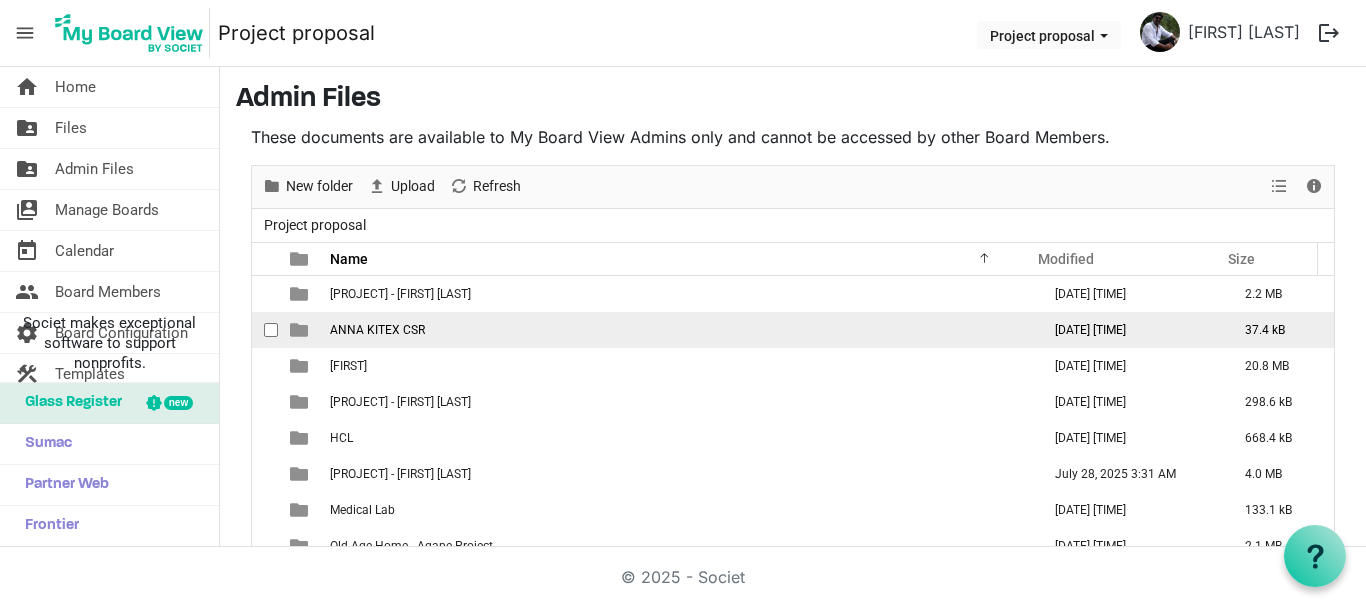 click on "ANNA KITEX CSR" at bounding box center (377, 330) 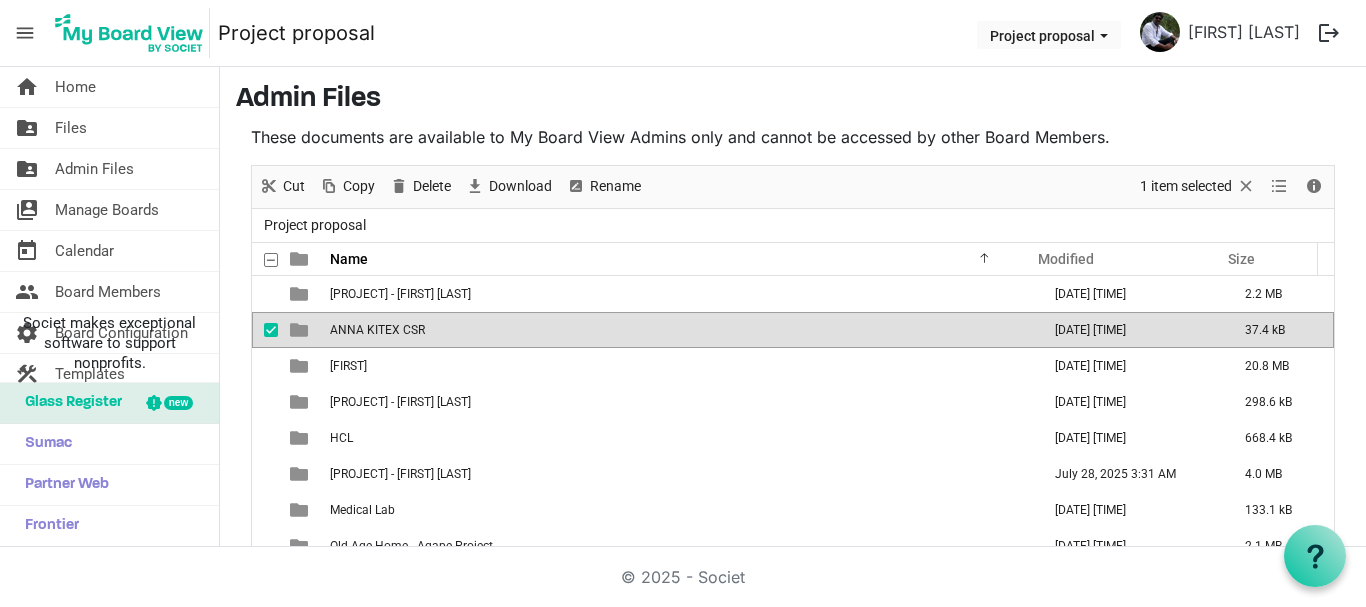 click on "ANNA KITEX CSR" at bounding box center (377, 330) 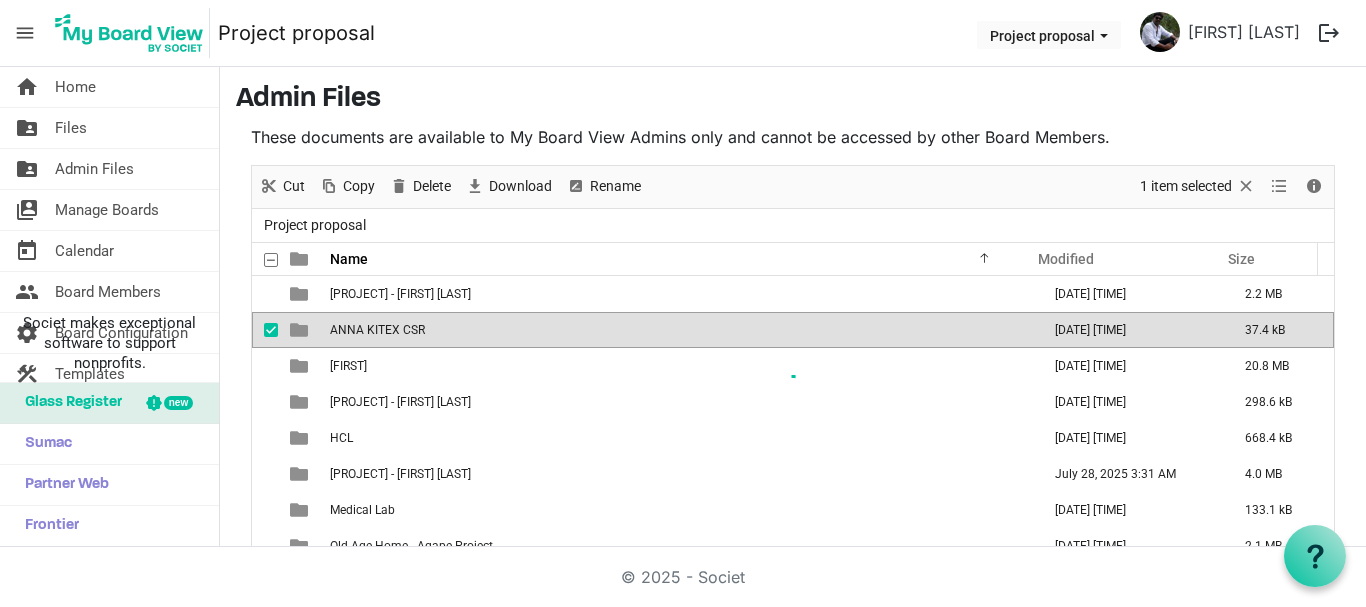 scroll, scrollTop: 67, scrollLeft: 0, axis: vertical 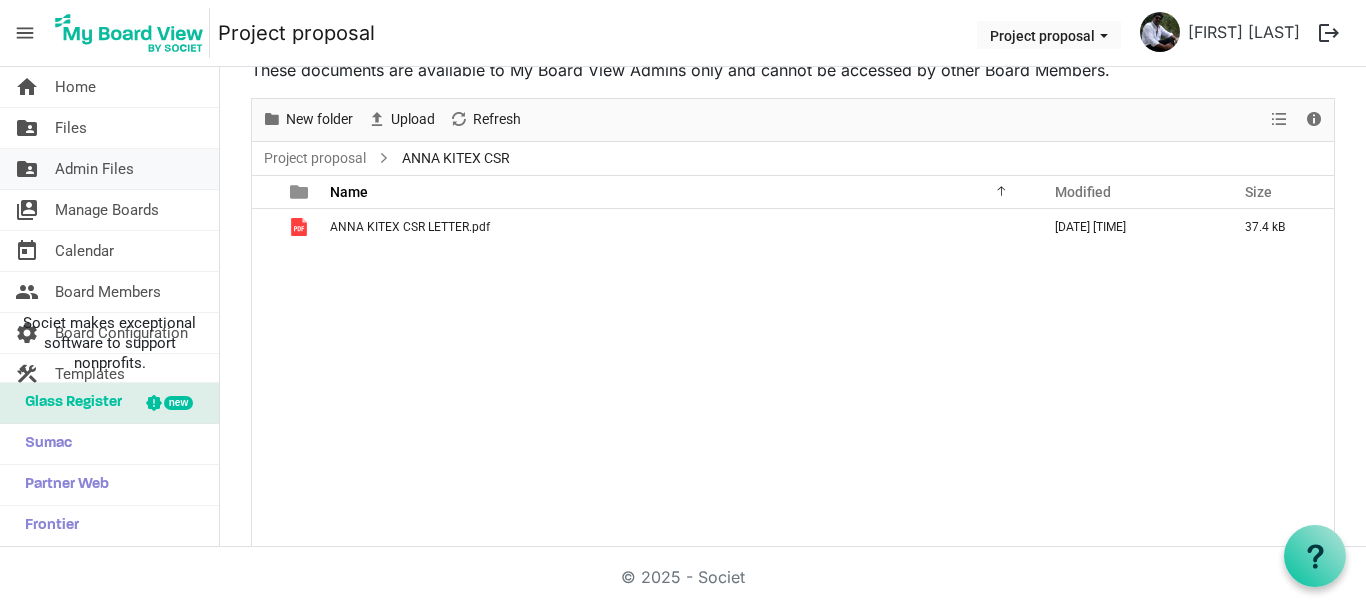 click on "Admin Files" at bounding box center (94, 169) 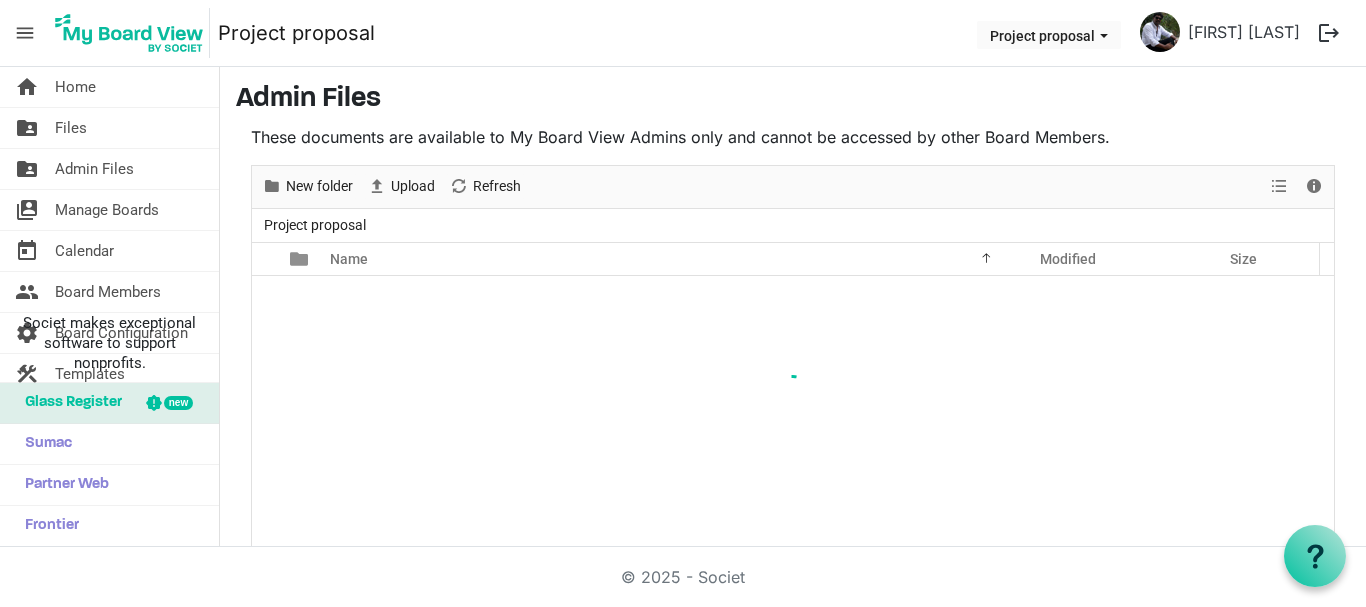 scroll, scrollTop: 0, scrollLeft: 0, axis: both 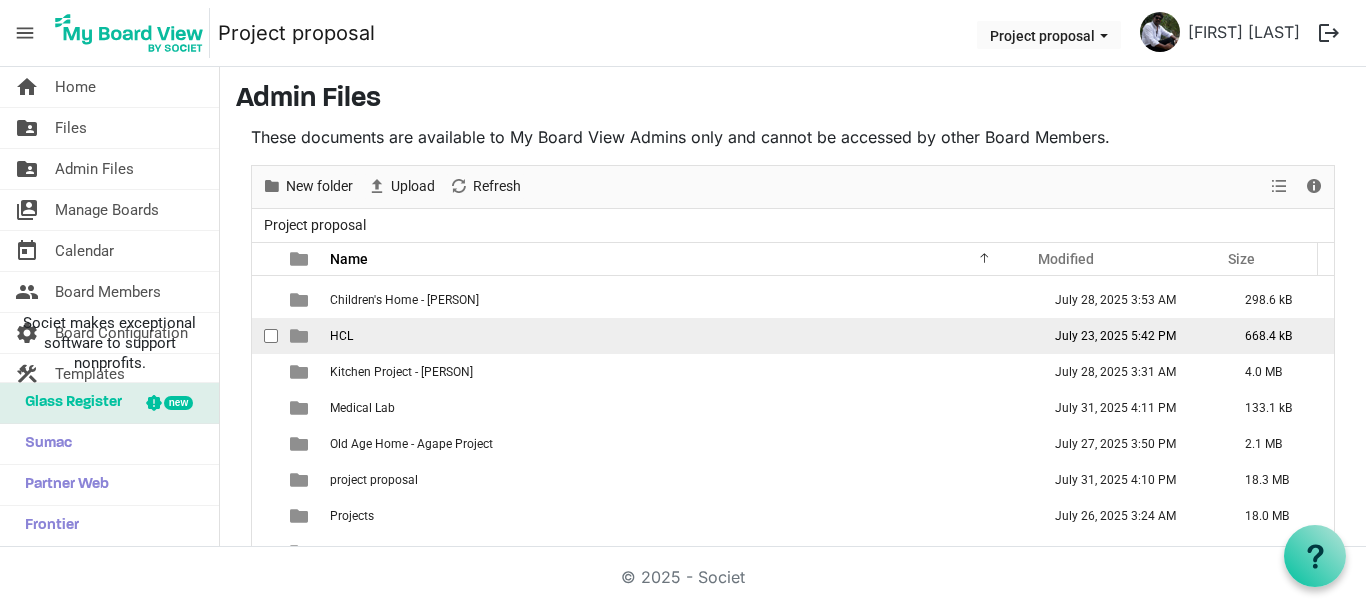 click on "HCL" at bounding box center (341, 336) 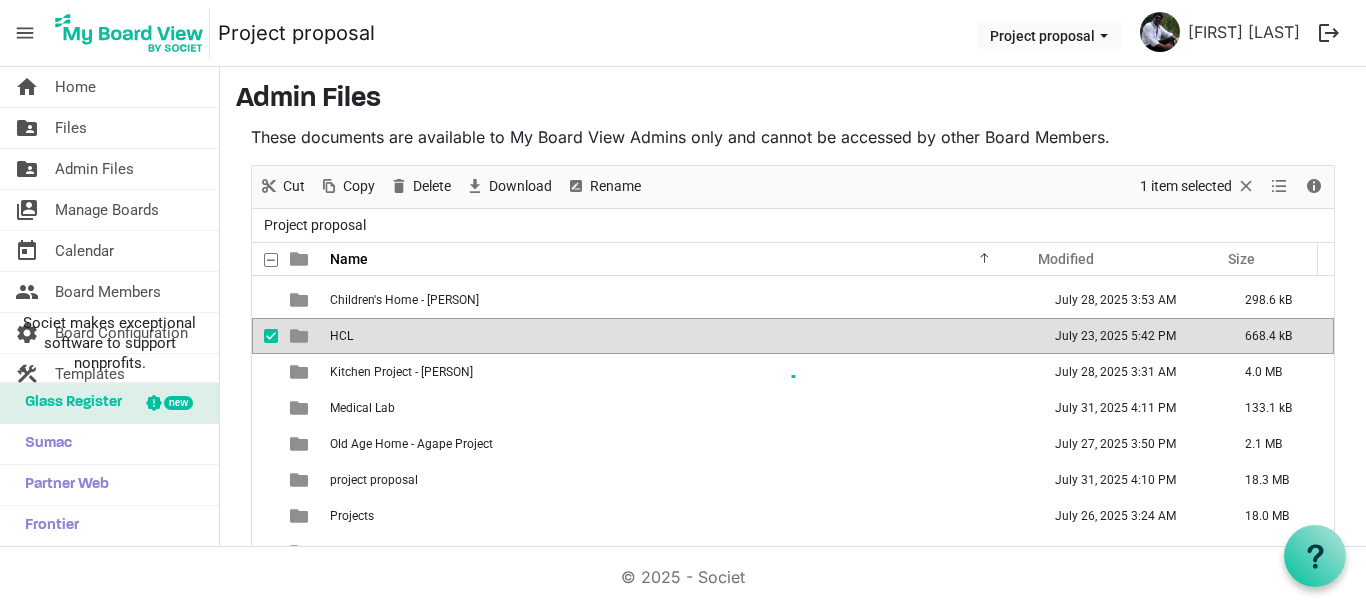 scroll, scrollTop: 67, scrollLeft: 0, axis: vertical 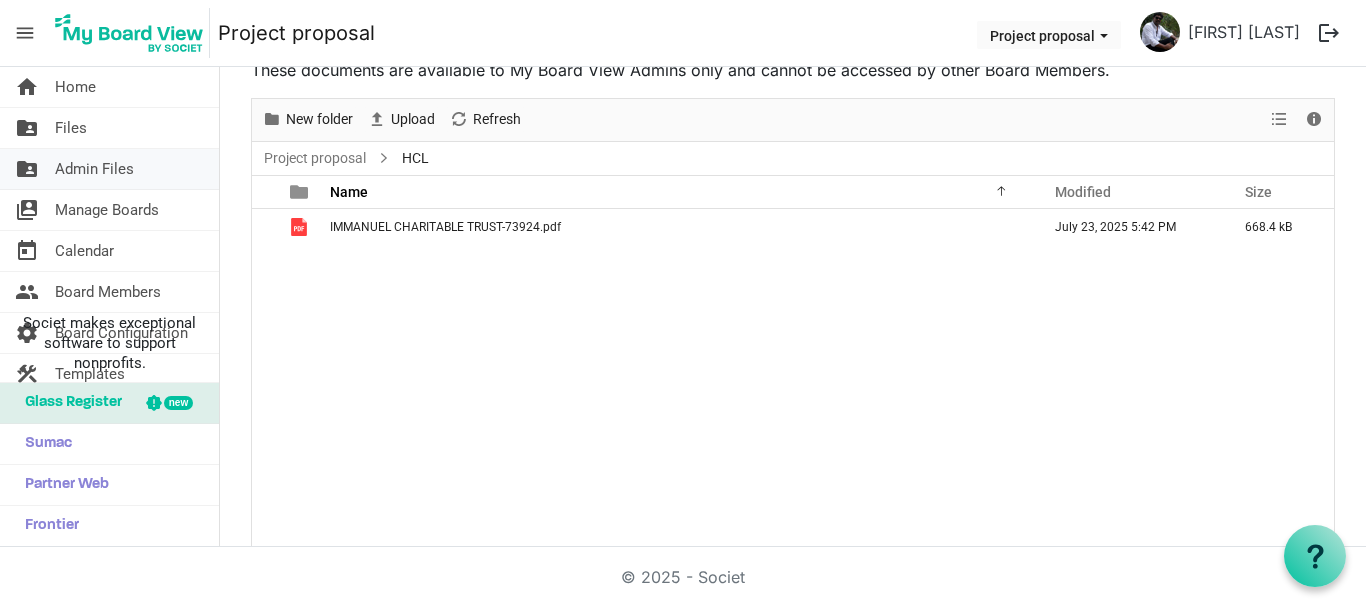 click on "Admin Files" at bounding box center (94, 169) 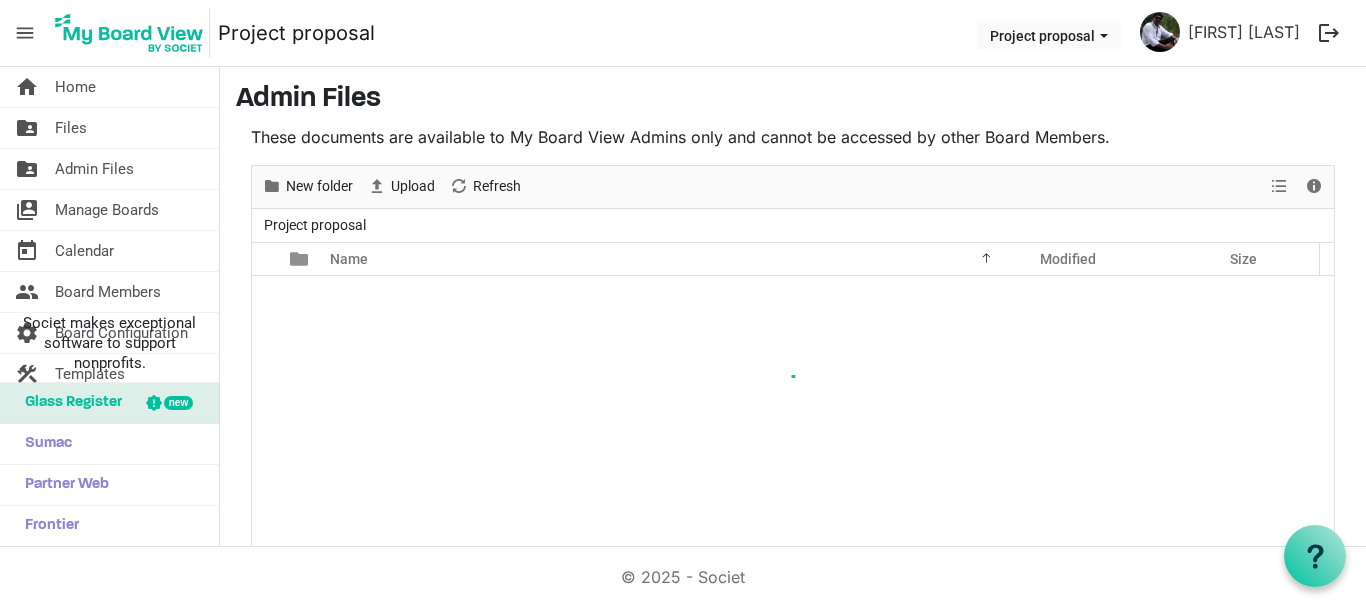scroll, scrollTop: 0, scrollLeft: 0, axis: both 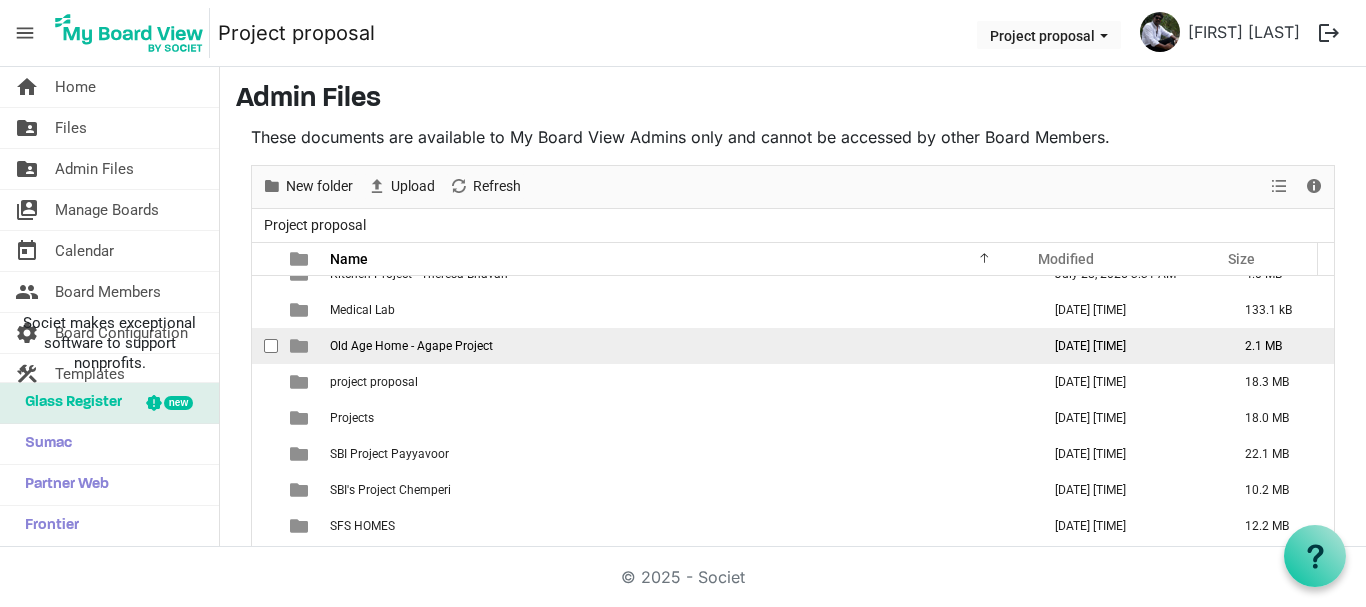 click on "Old Age Home - Agape Project" at bounding box center (411, 346) 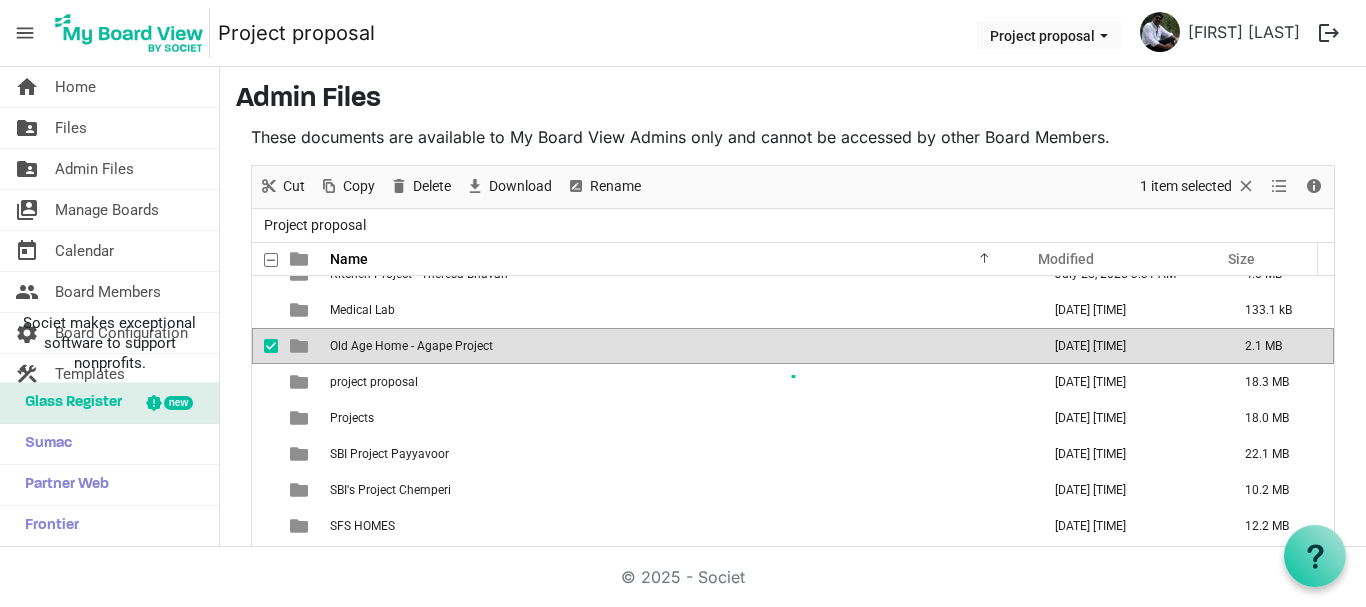 scroll, scrollTop: 67, scrollLeft: 0, axis: vertical 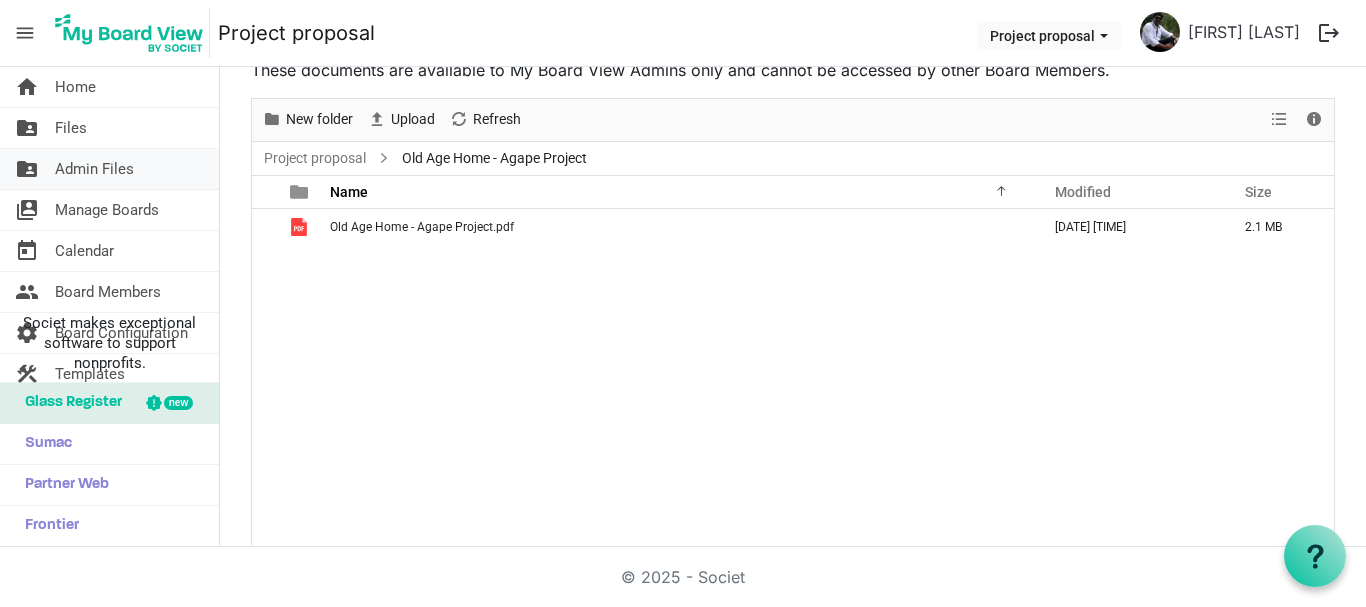 click on "Admin Files" at bounding box center (94, 169) 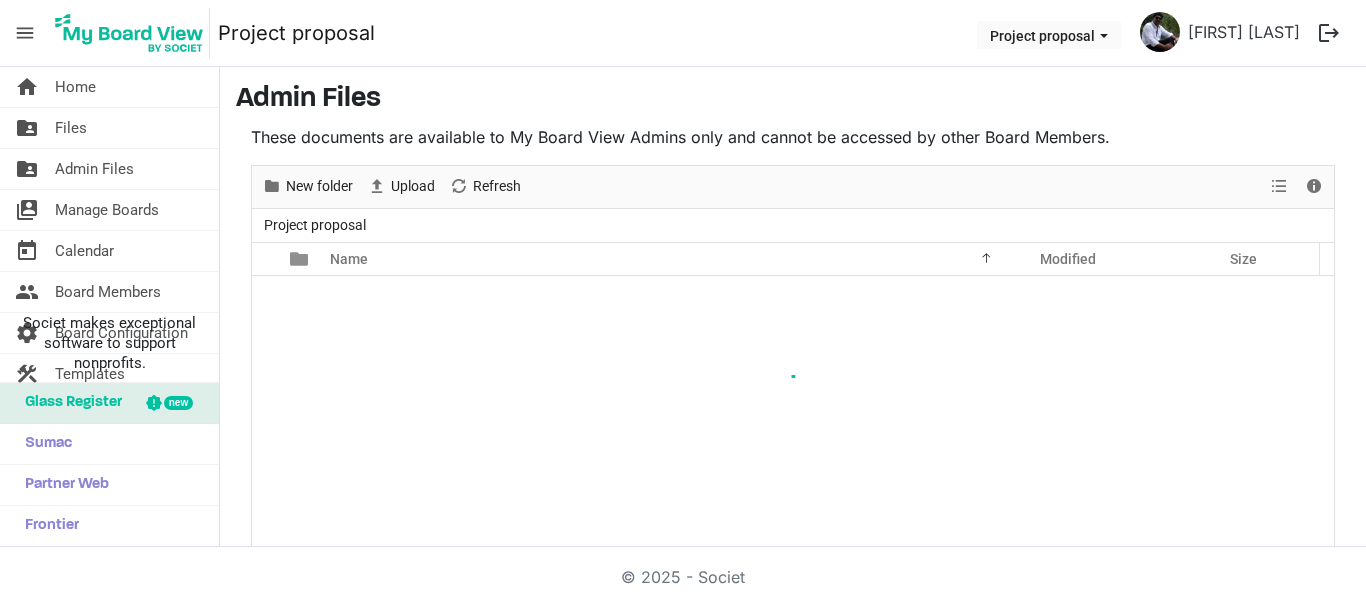 scroll, scrollTop: 0, scrollLeft: 0, axis: both 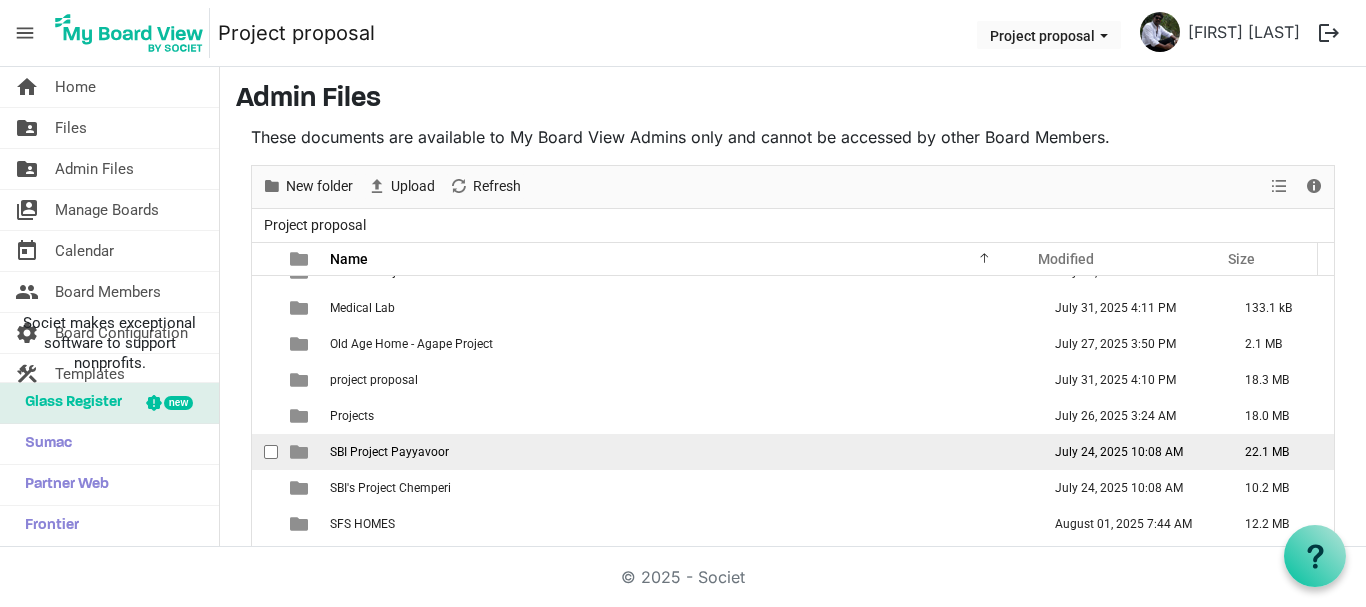 click on "SBI Project Payyavoor" at bounding box center [389, 452] 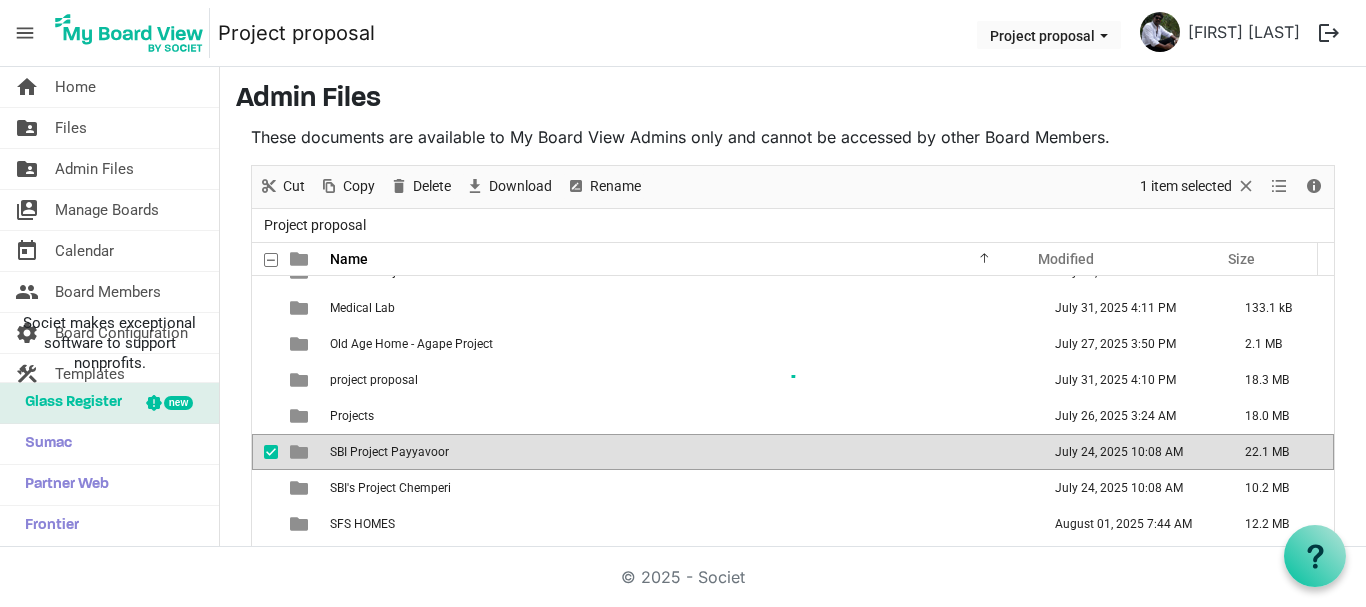 scroll, scrollTop: 67, scrollLeft: 0, axis: vertical 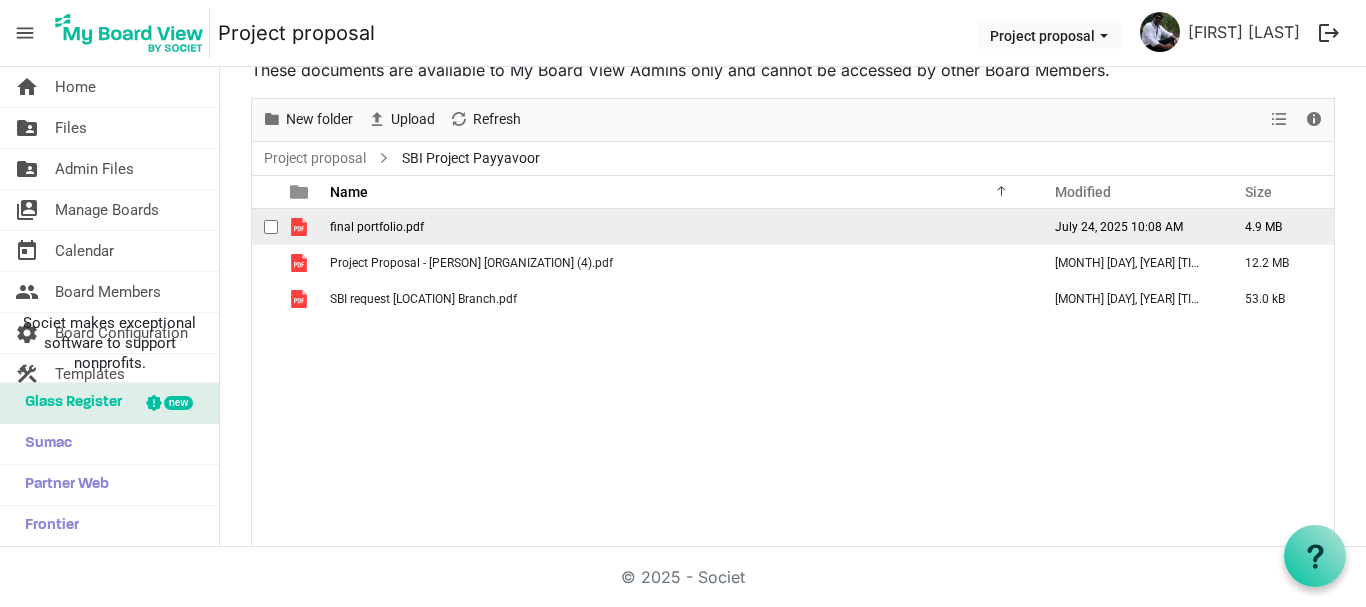 click on "final portfolio.pdf" at bounding box center (377, 227) 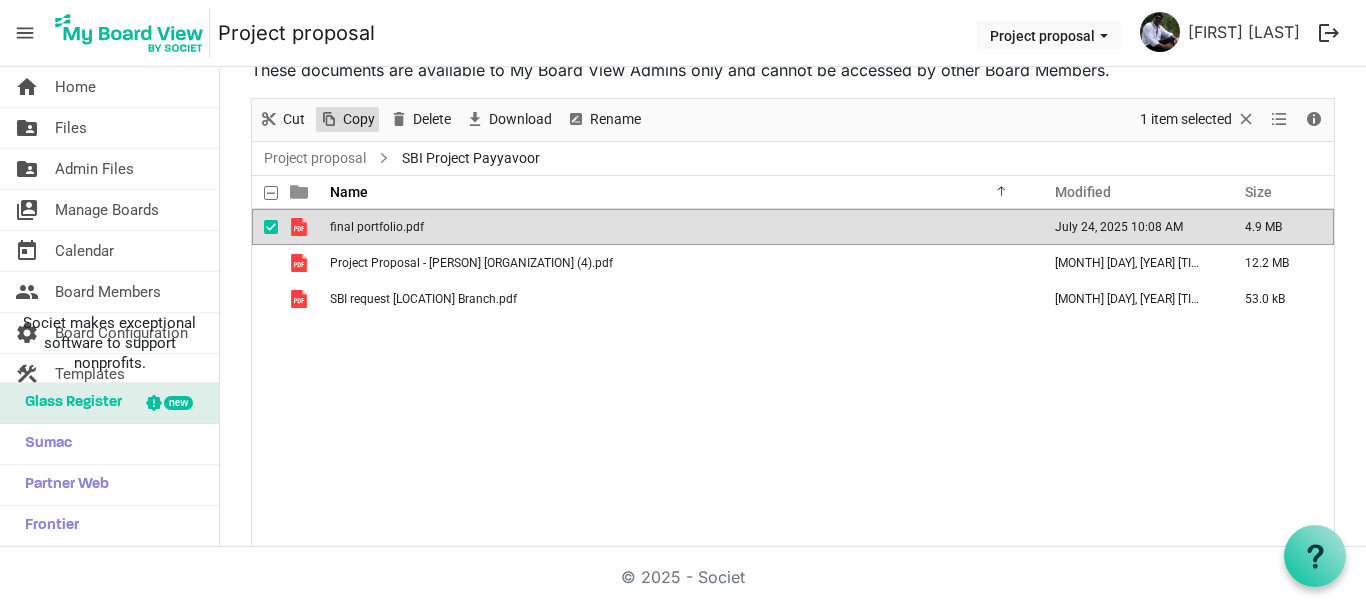 click on "Copy" at bounding box center [359, 119] 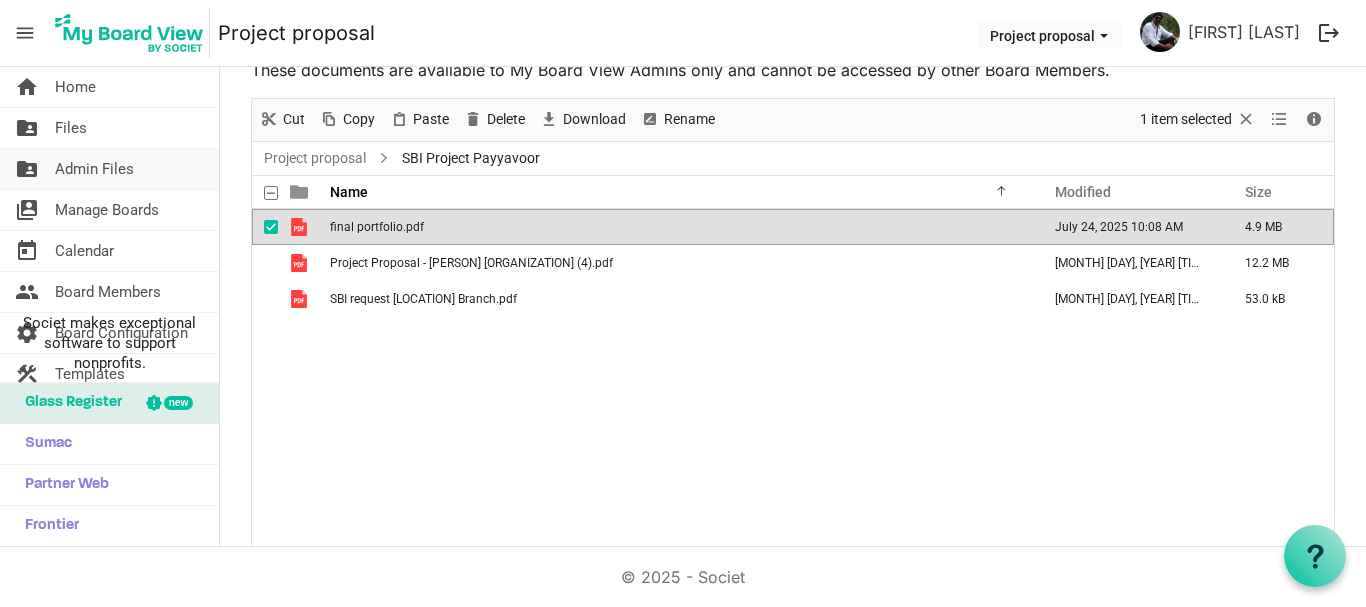 click on "Admin Files" at bounding box center [94, 169] 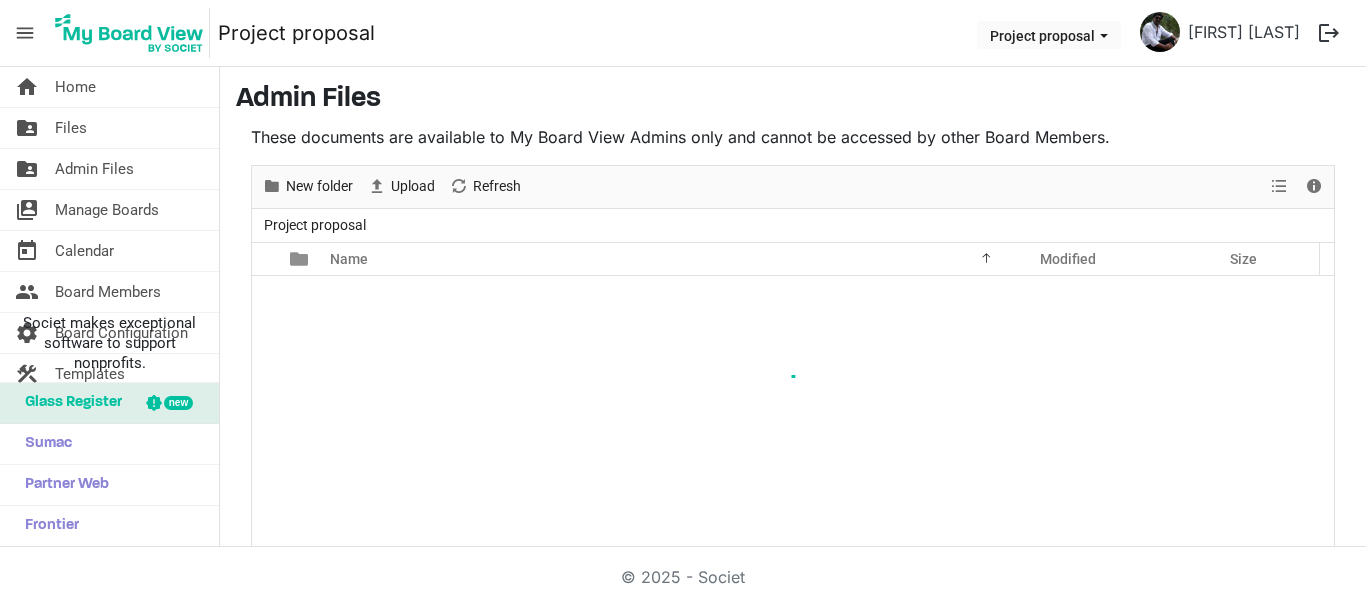 scroll, scrollTop: 0, scrollLeft: 0, axis: both 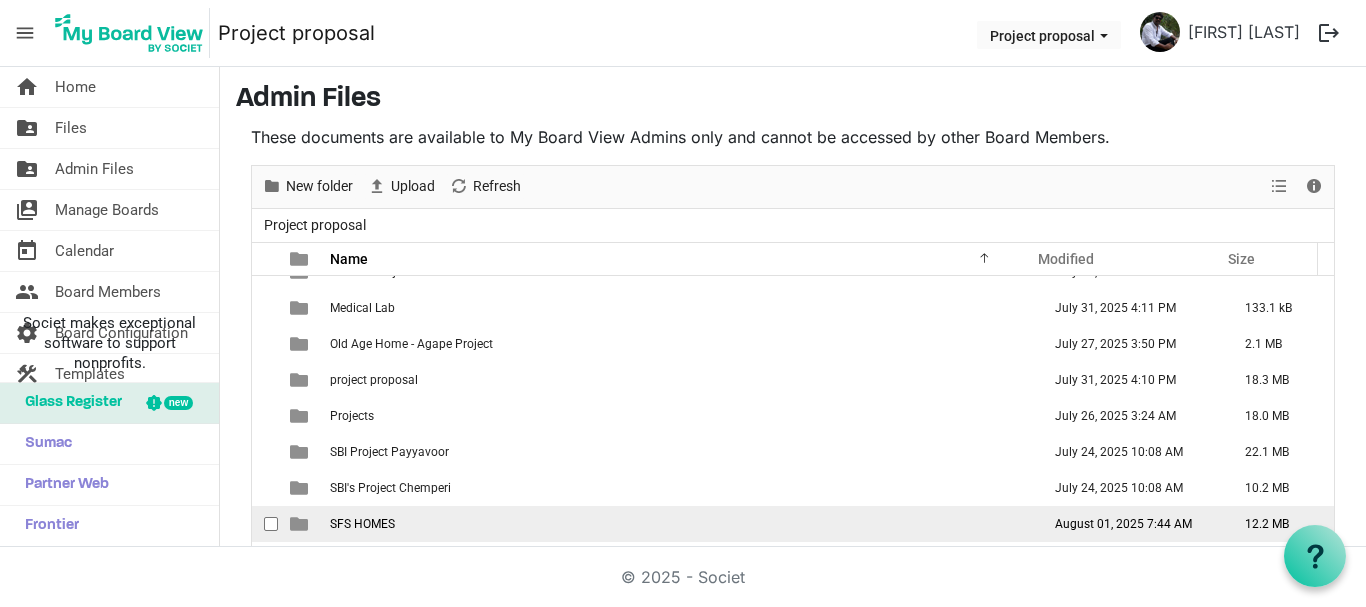 click on "SFS HOMES" at bounding box center [679, 524] 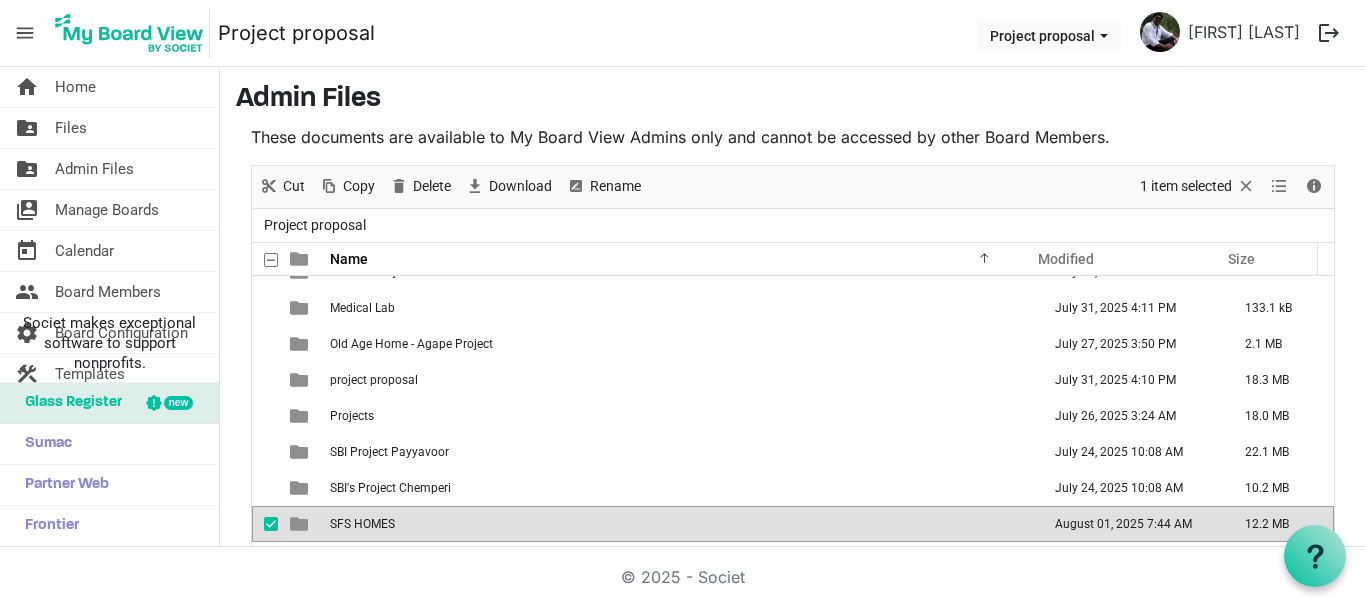 click on "SFS HOMES" at bounding box center [679, 524] 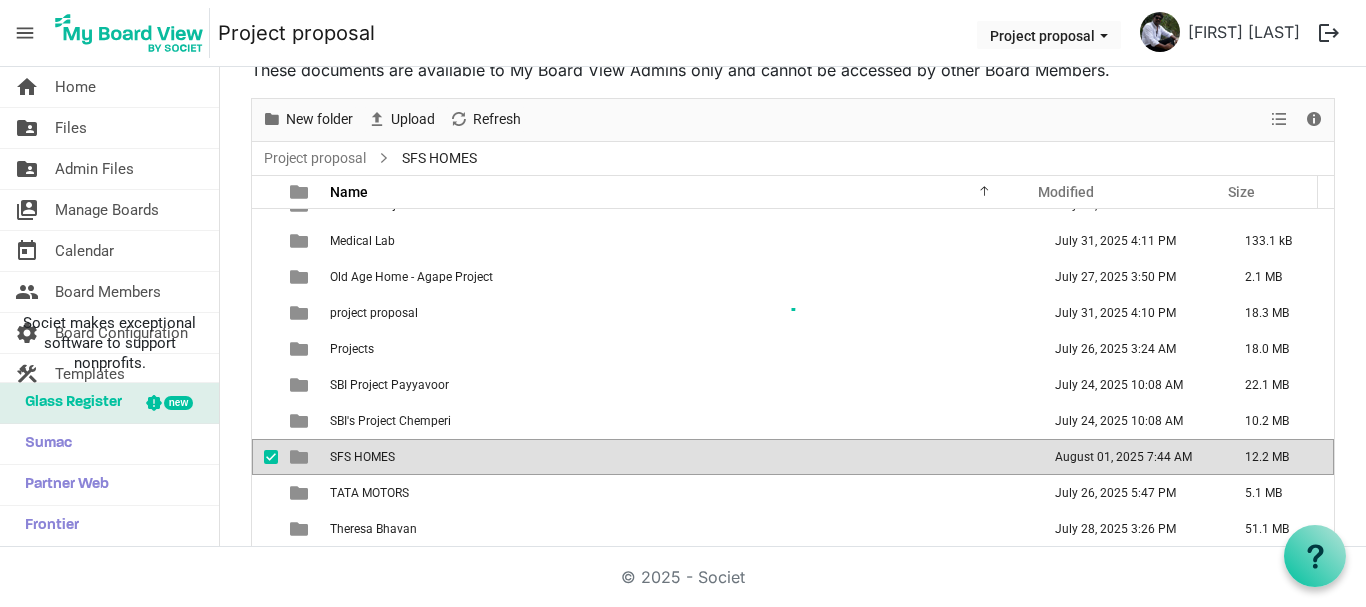 scroll, scrollTop: 0, scrollLeft: 0, axis: both 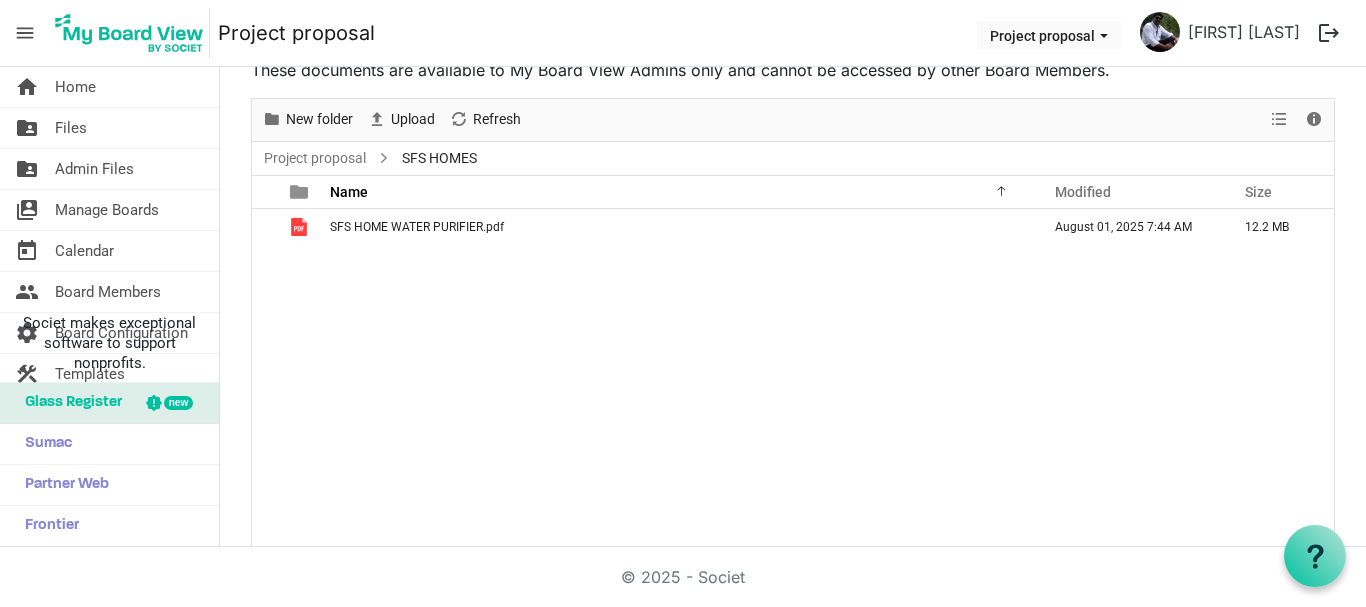 click on "SFS HOME WATER PURIFIER.pdf August 01, 2025 7:44 AM 12.2 MB" at bounding box center (793, 378) 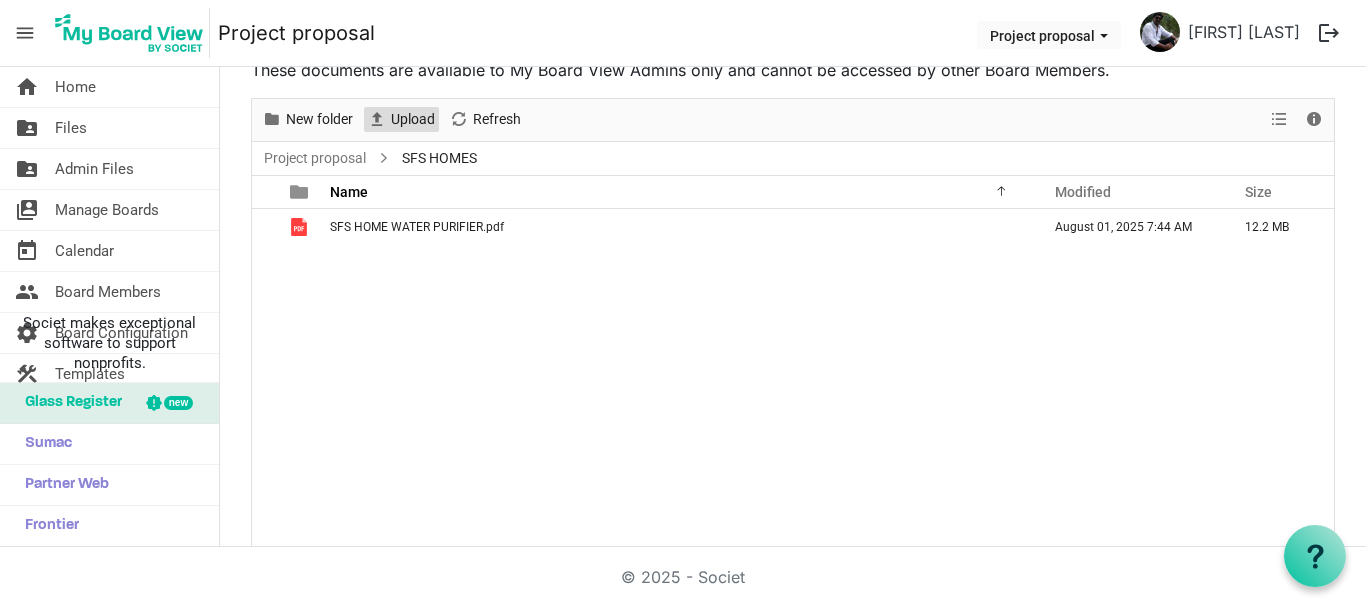 click on "Upload" at bounding box center (413, 119) 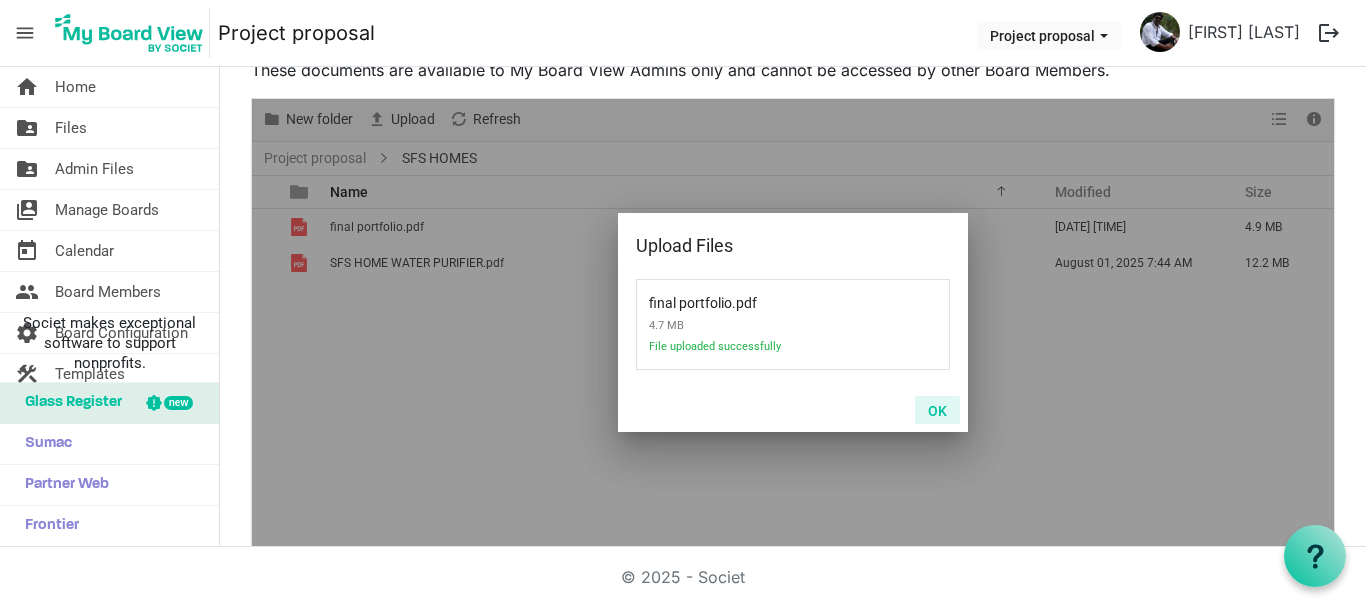 click on "OK" at bounding box center [937, 410] 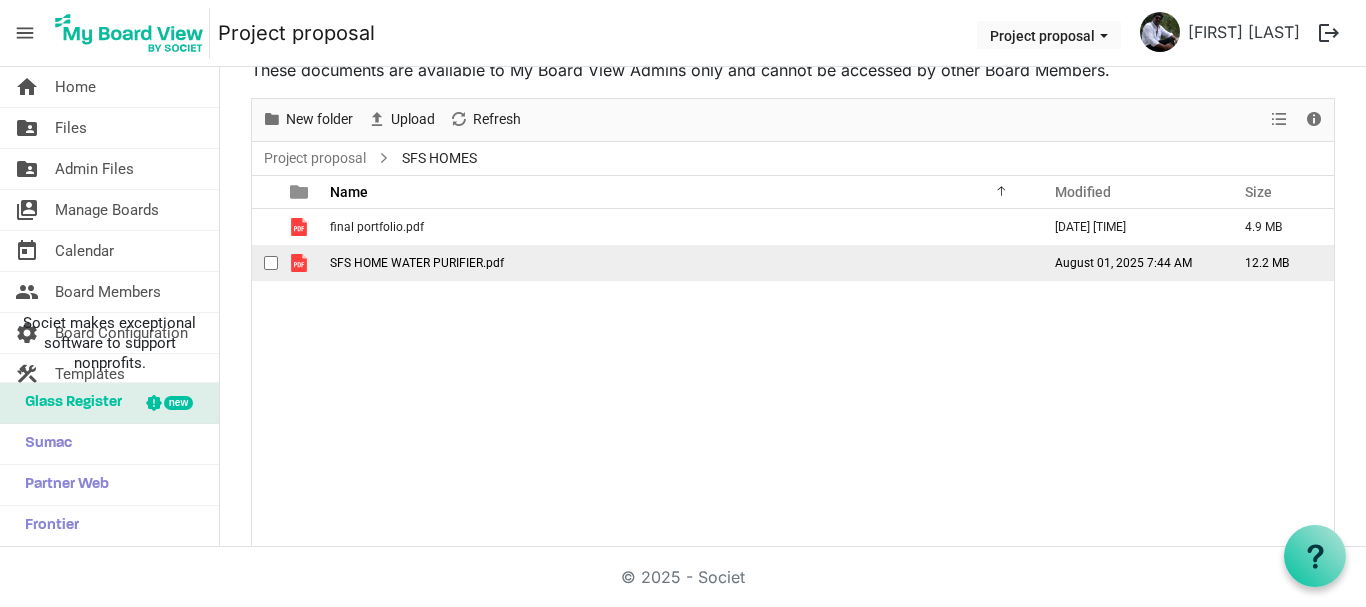 click on "SFS HOME WATER PURIFIER.pdf" at bounding box center [679, 263] 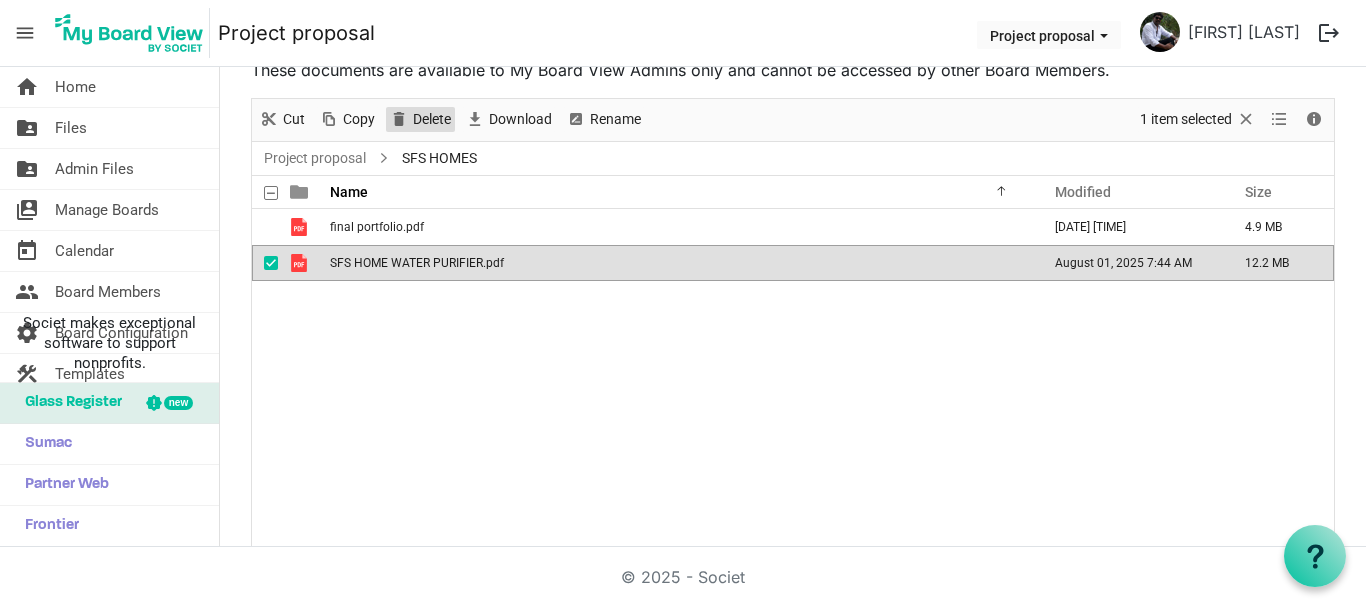 click on "Delete" at bounding box center [432, 119] 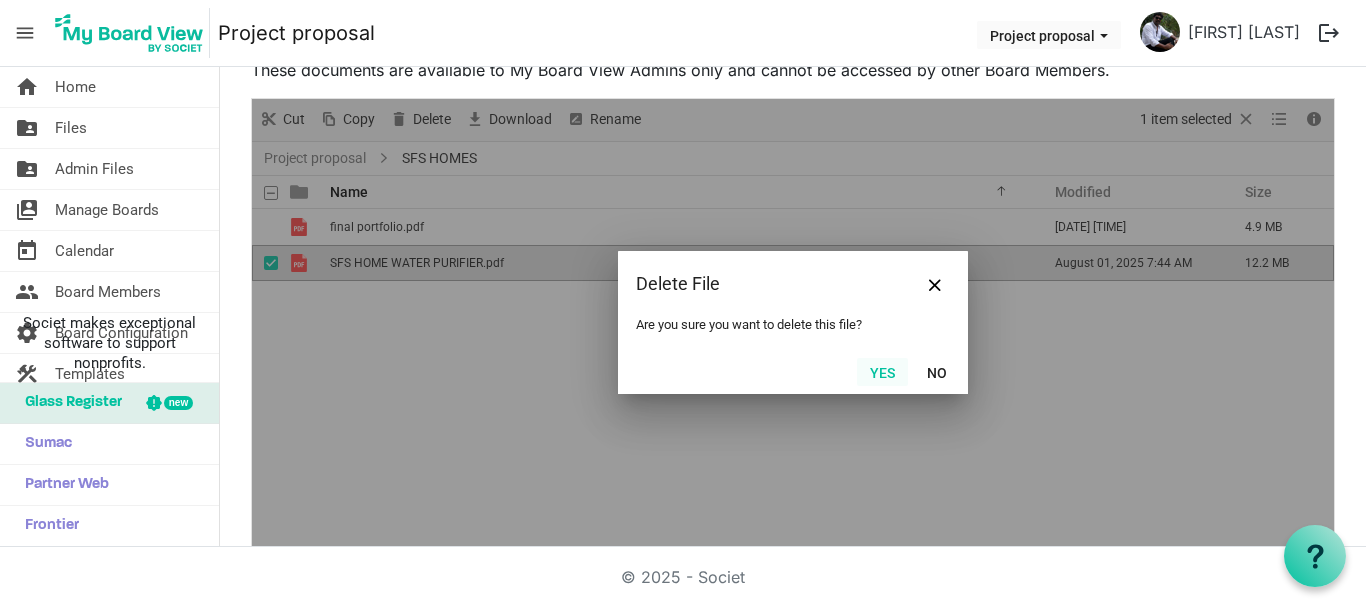 click on "Yes" at bounding box center [882, 372] 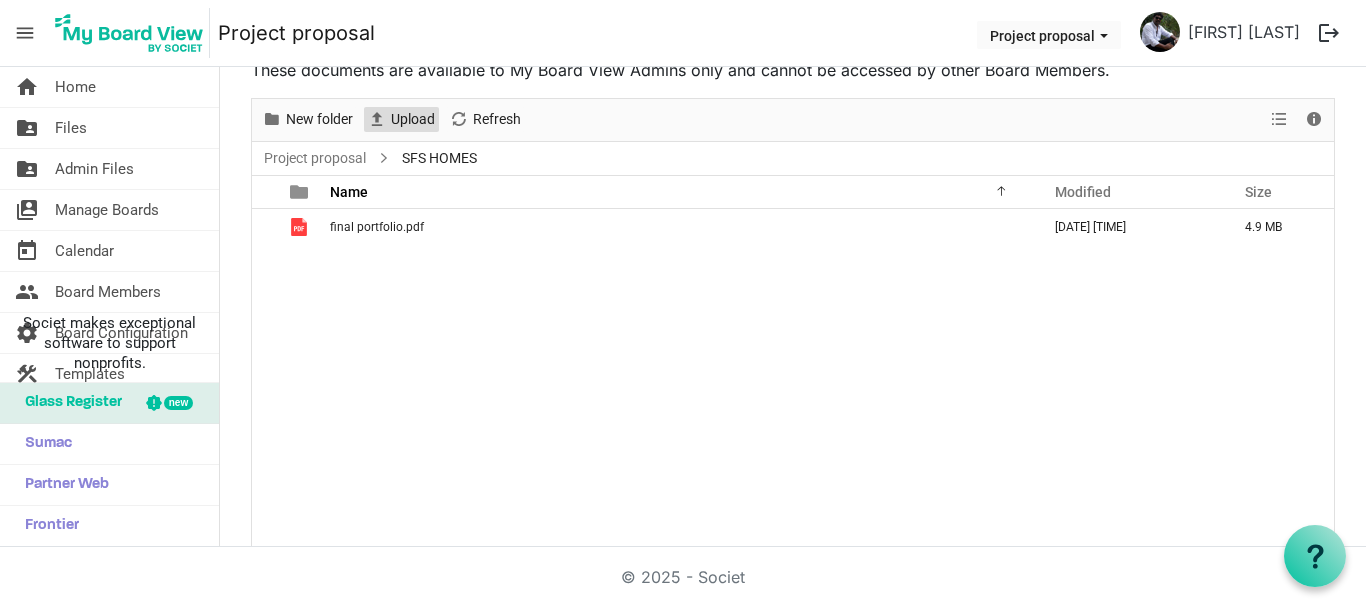 click on "Upload" at bounding box center (413, 119) 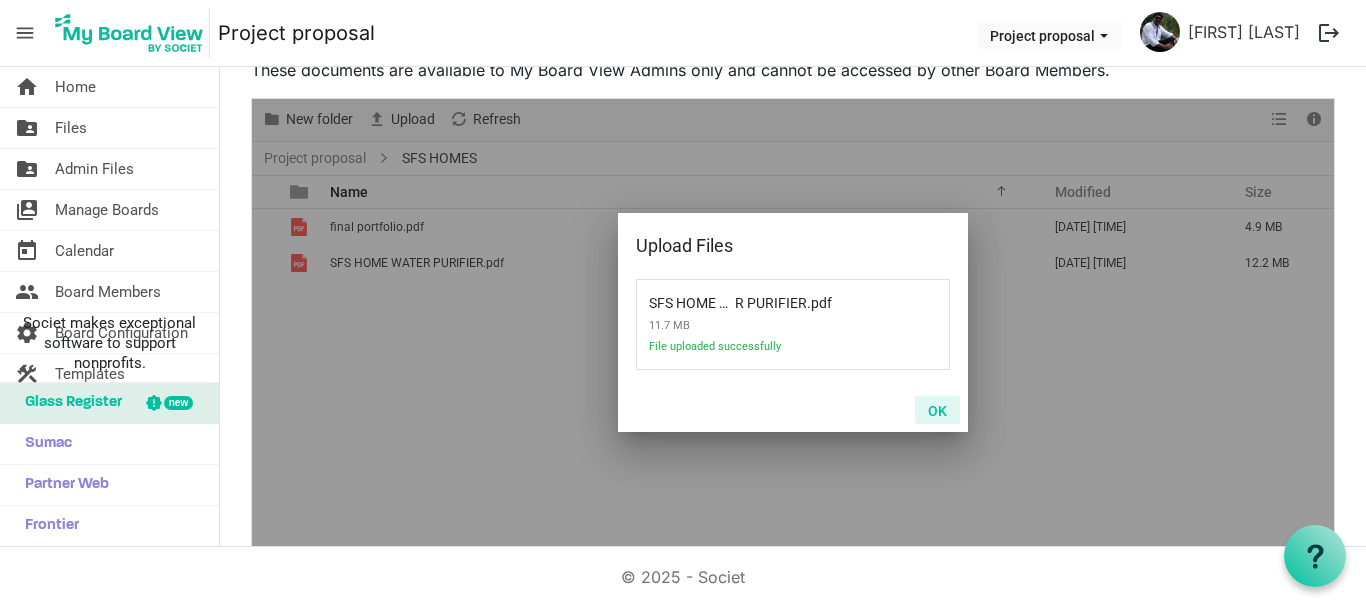 click on "OK" at bounding box center (937, 410) 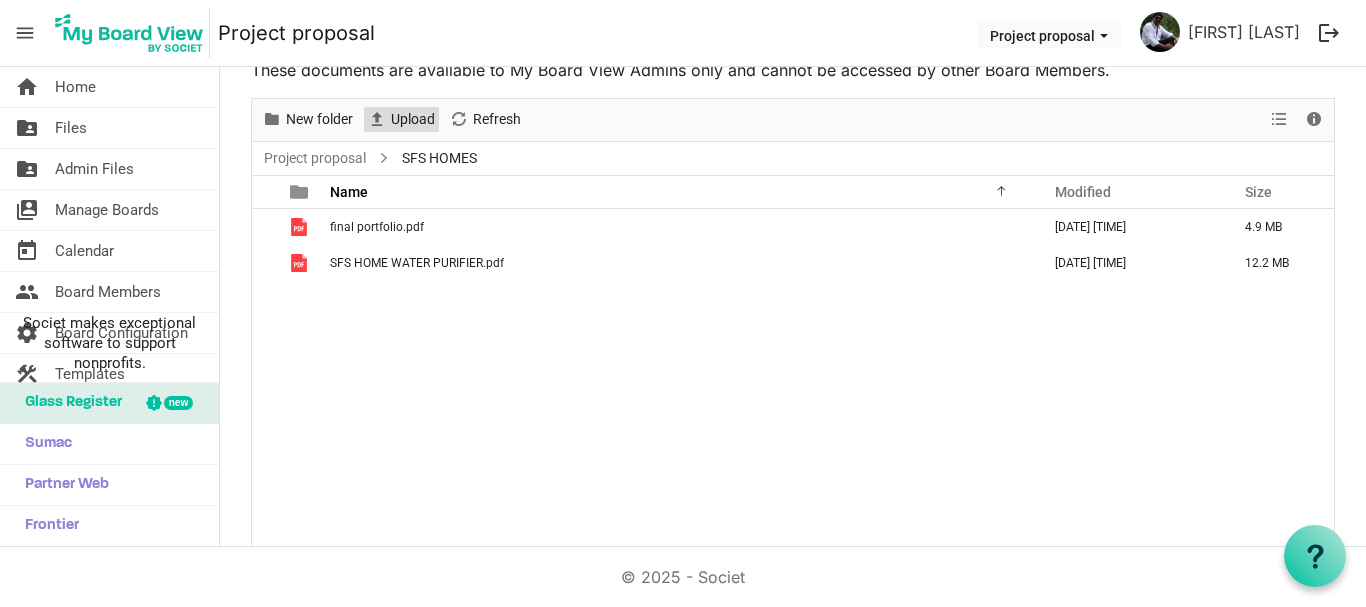 click on "Upload" at bounding box center (413, 119) 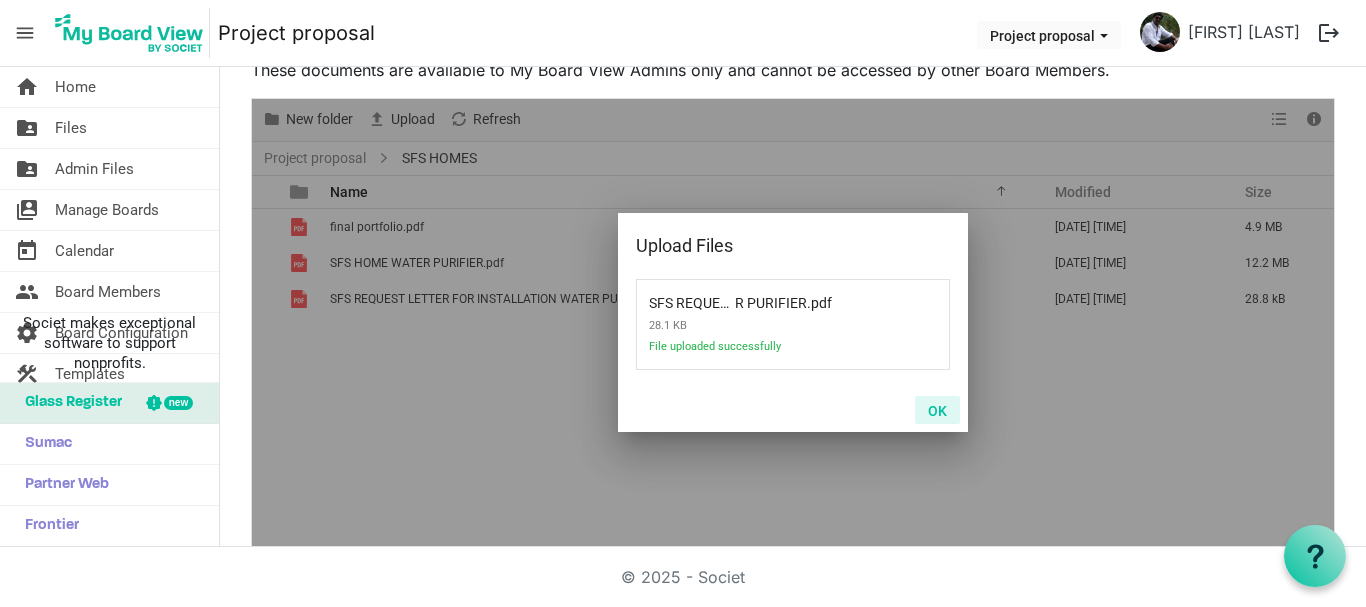 click on "OK" at bounding box center [937, 410] 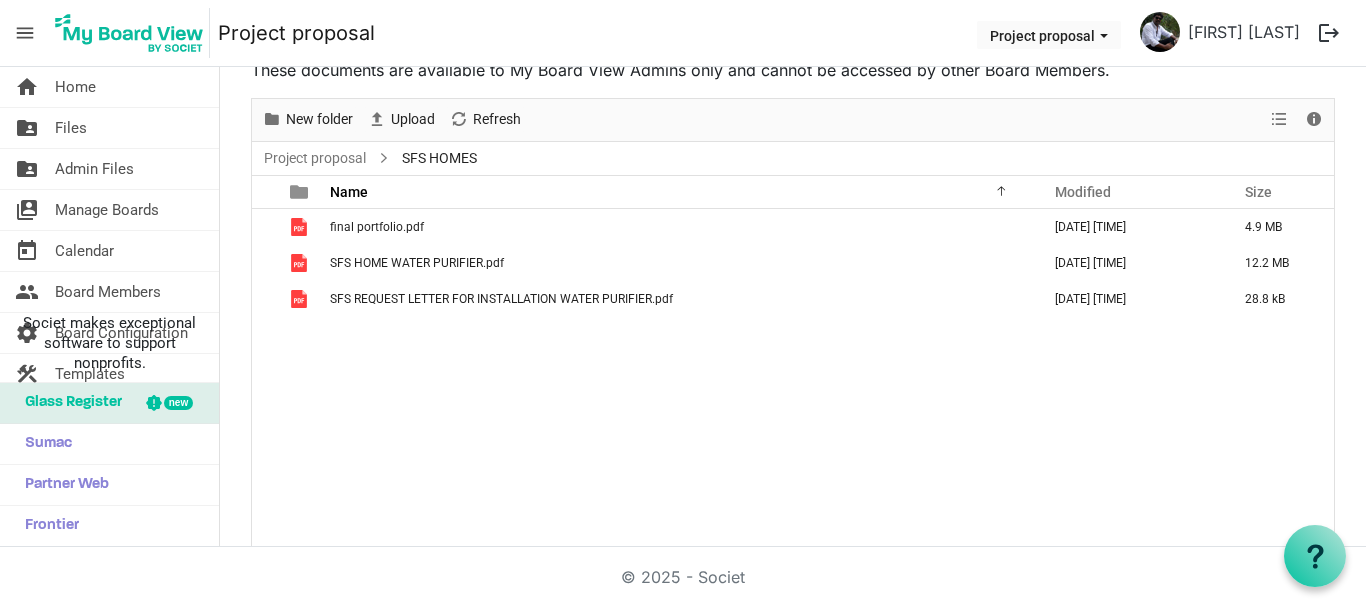 click on "final portfolio.pdf August 01, 2025 7:45 AM 4.9 MB   SFS HOME WATER PURIFIER.pdf August 01, 2025 7:50 AM 12.2 MB   SFS REQUEST LETTER FOR INSTALLATION WATER PURIFIER.pdf August 01, 2025 8:12 AM 28.8 kB" at bounding box center (793, 378) 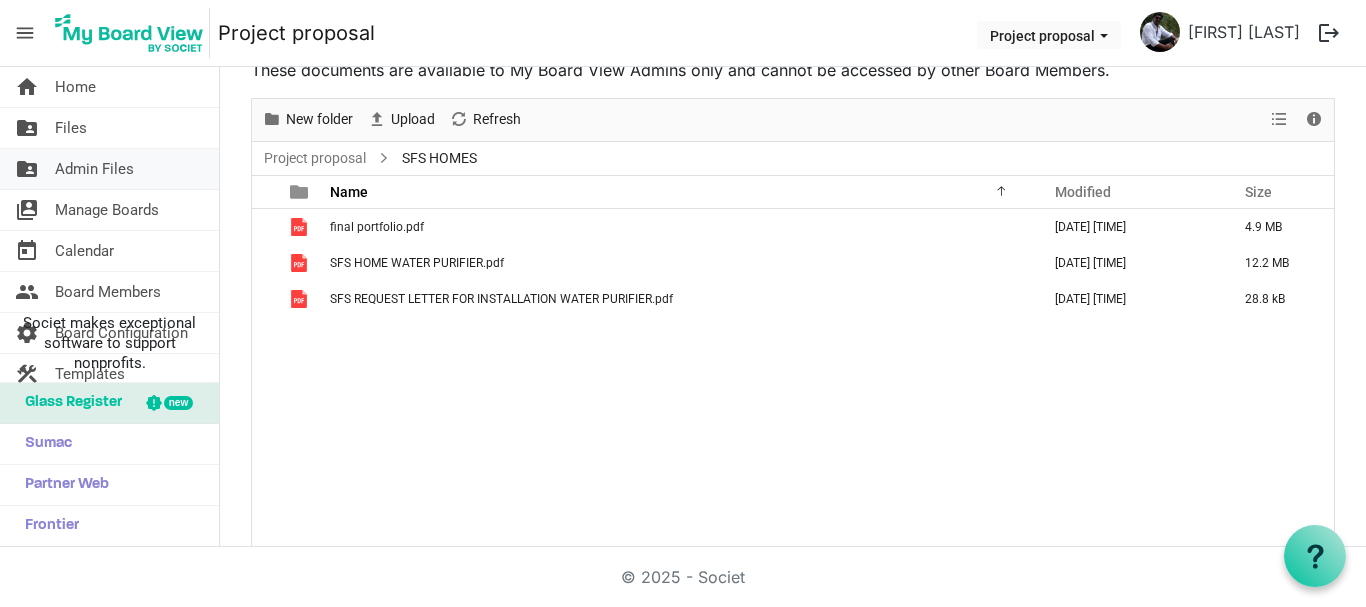 click on "Admin Files" at bounding box center (94, 169) 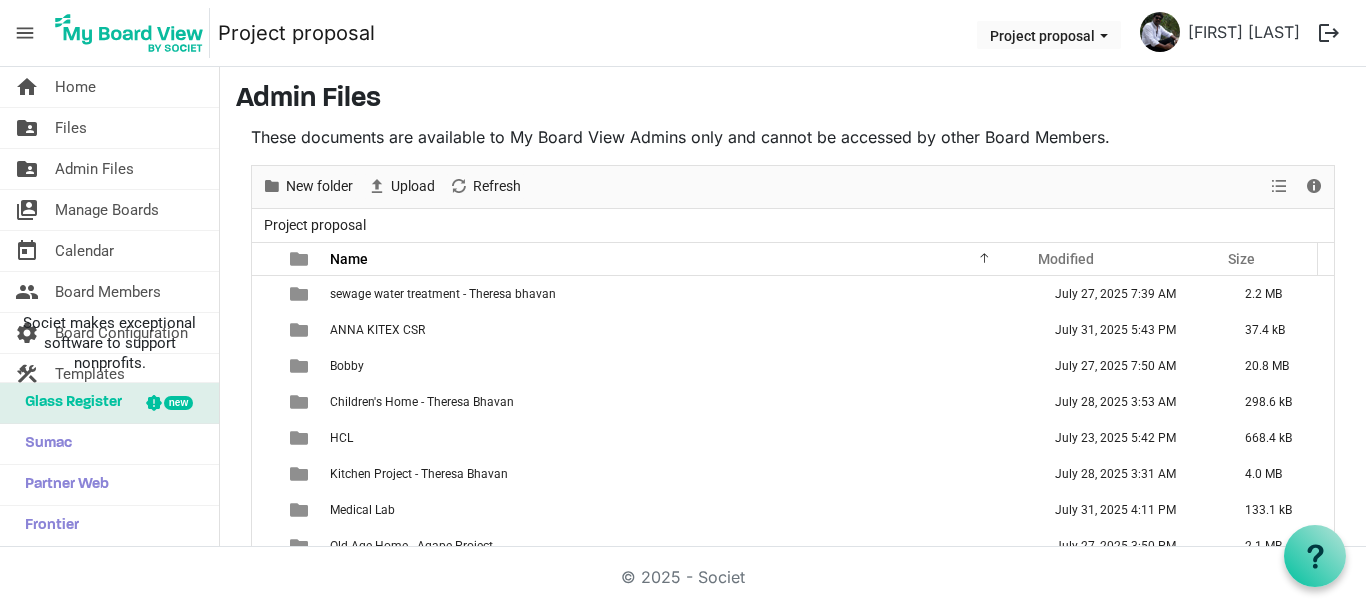 scroll, scrollTop: 0, scrollLeft: 0, axis: both 